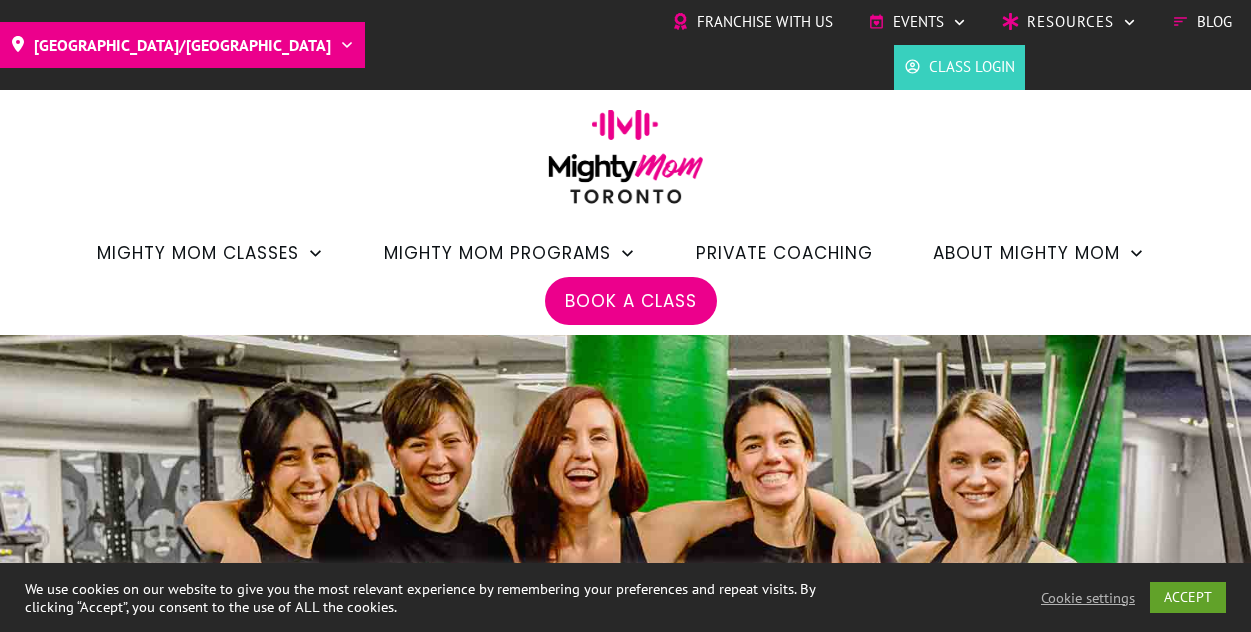 scroll, scrollTop: 0, scrollLeft: 0, axis: both 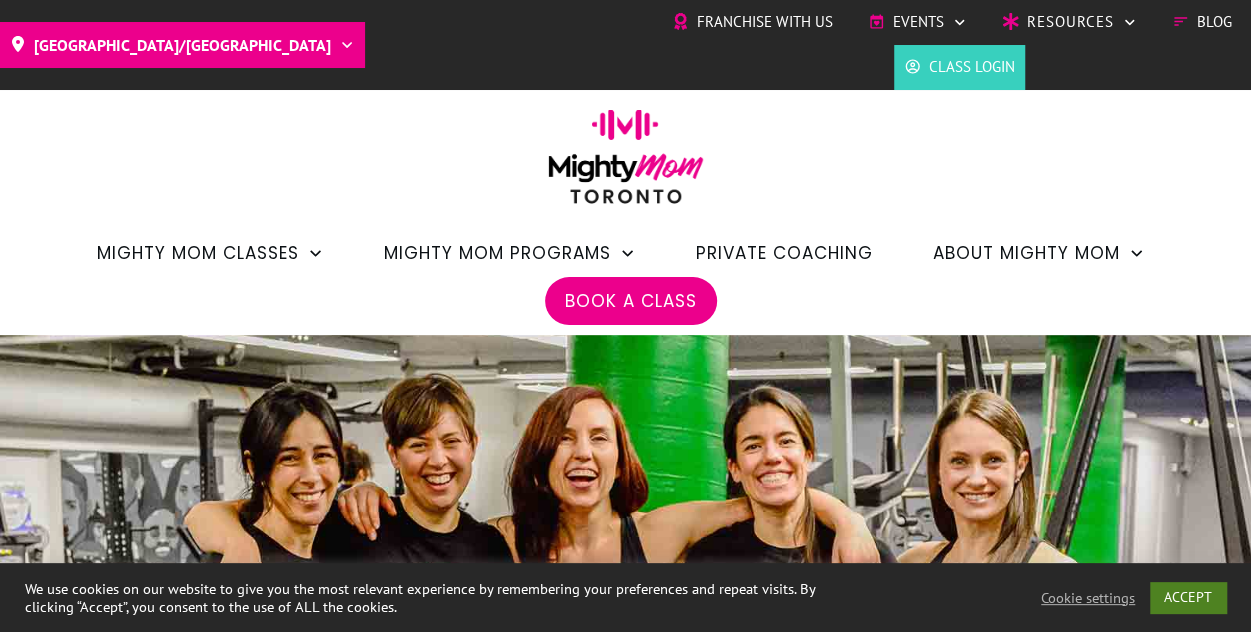 click on "ACCEPT" at bounding box center (1188, 597) 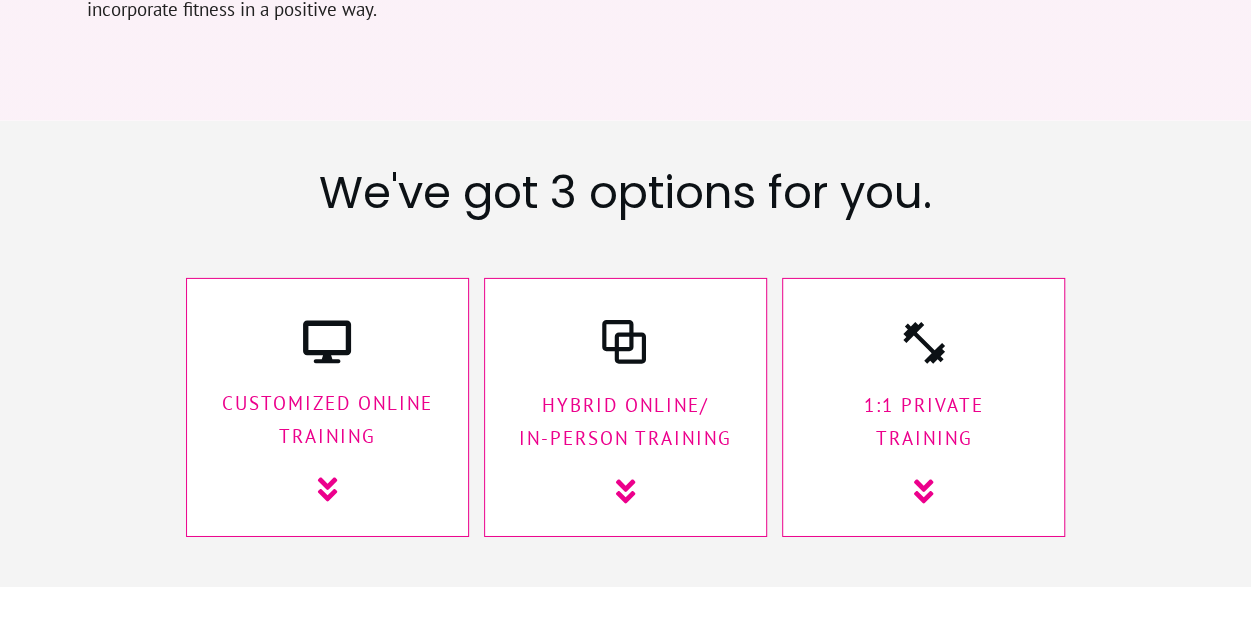 scroll, scrollTop: 3103, scrollLeft: 0, axis: vertical 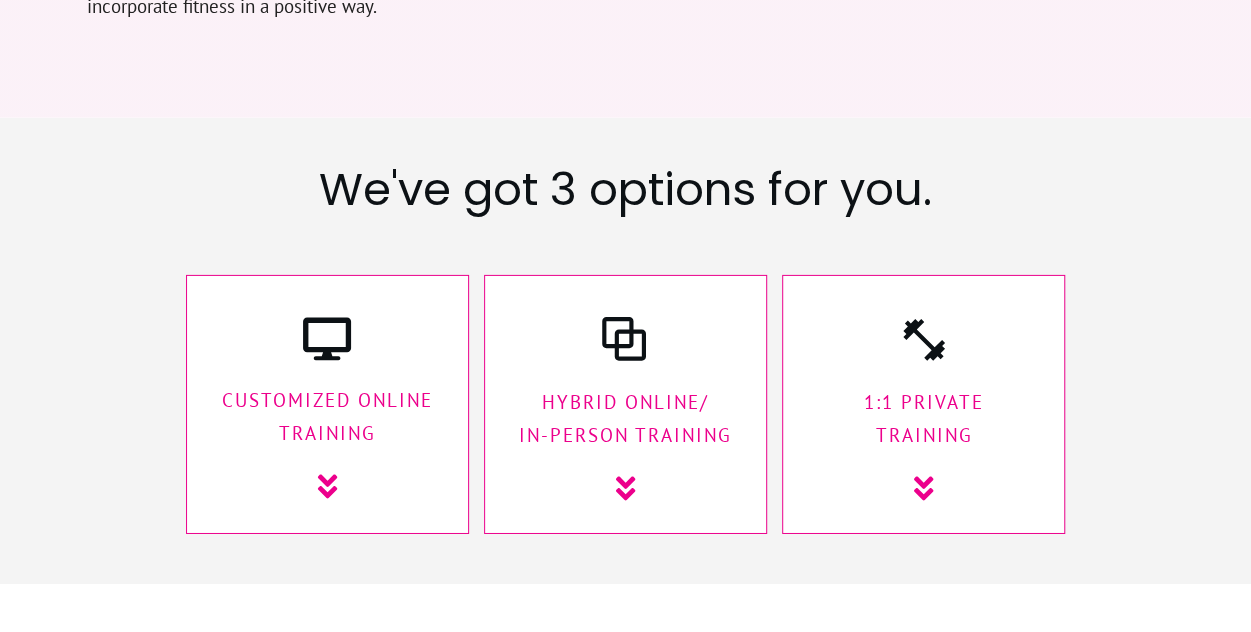 click on "1:1 Private  Training" at bounding box center (923, 419) 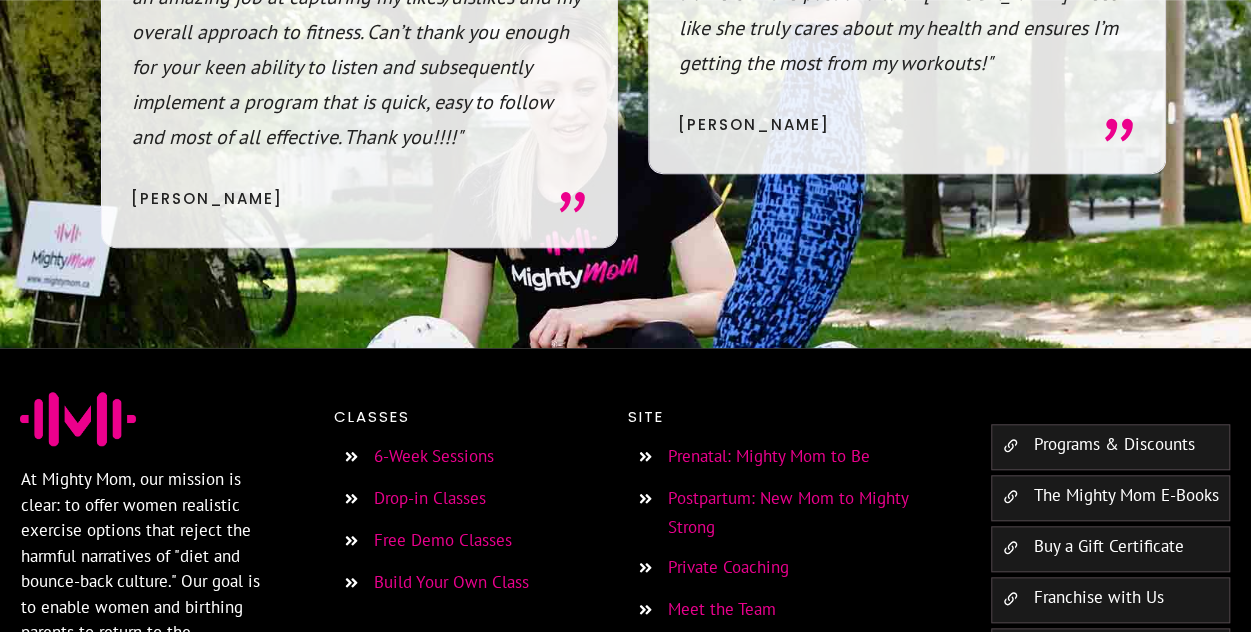 scroll, scrollTop: 15712, scrollLeft: 0, axis: vertical 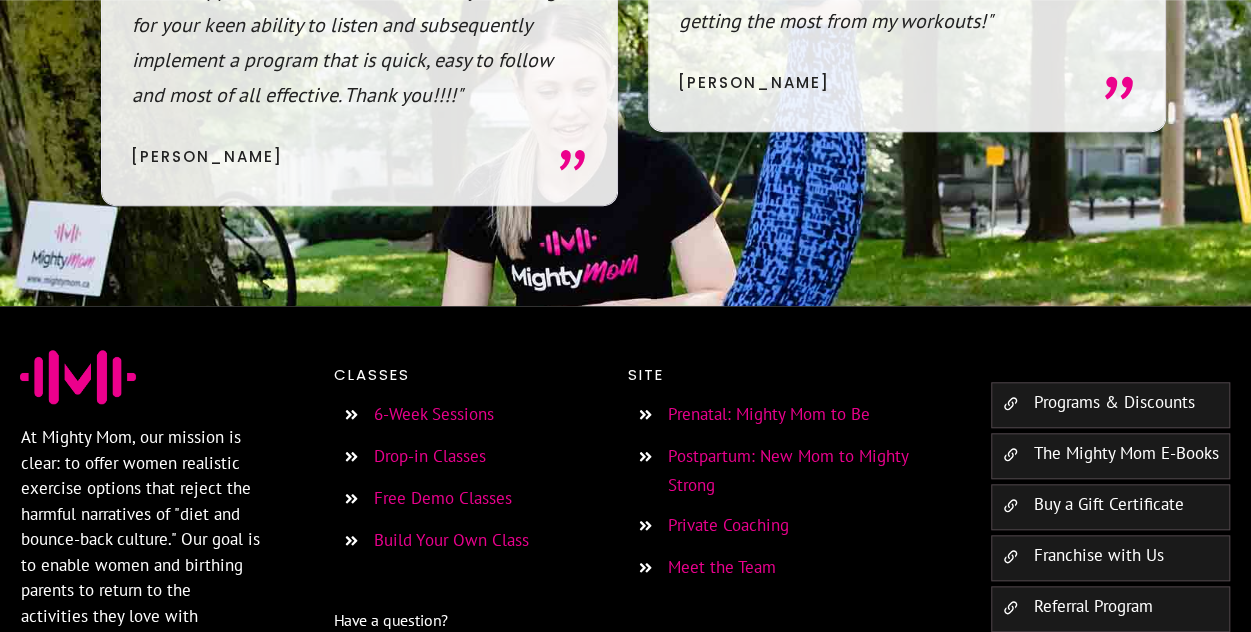 click on "Prenatal: Mighty Mom to Be" at bounding box center (769, 414) 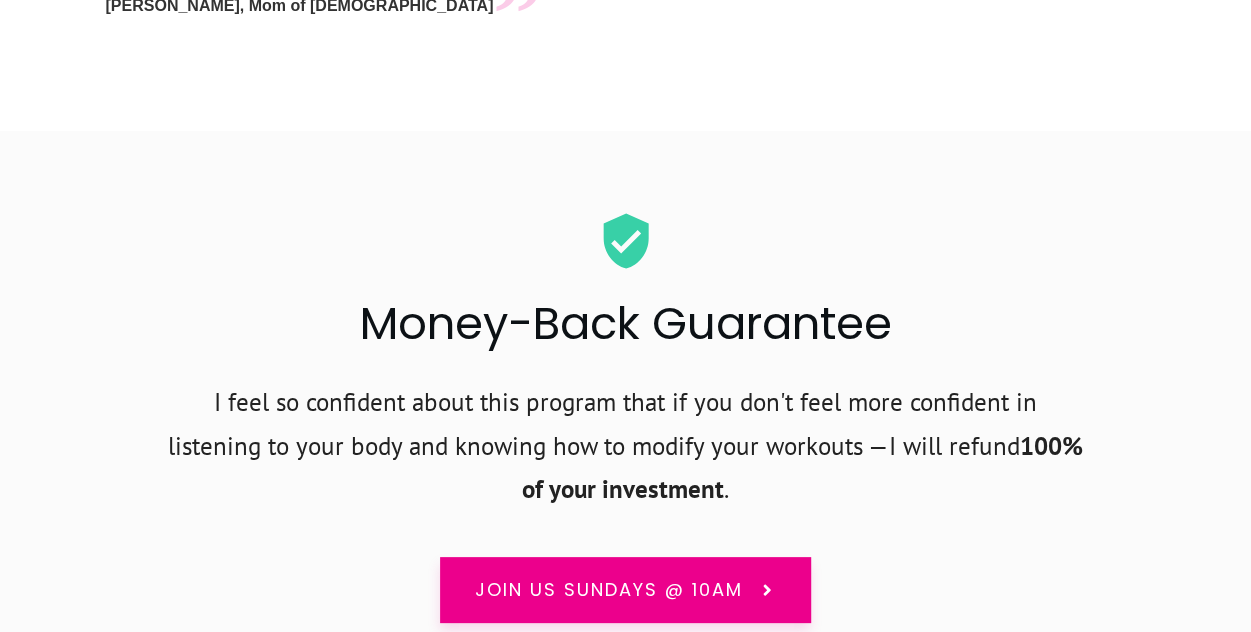 scroll, scrollTop: 14930, scrollLeft: 0, axis: vertical 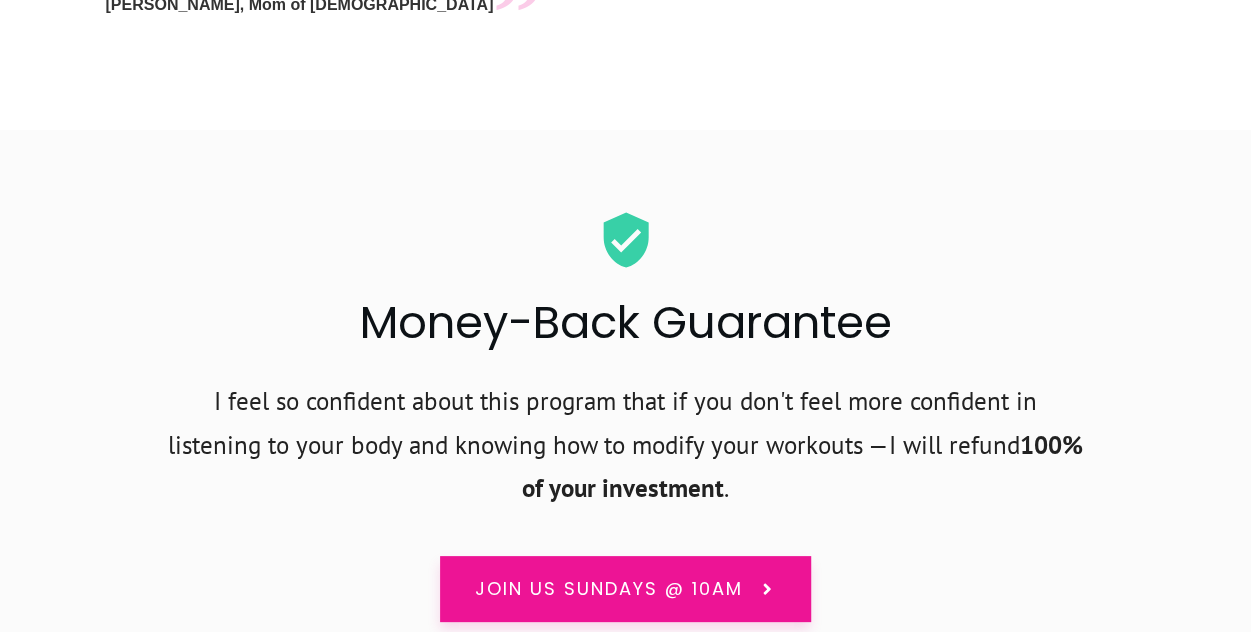 click on "Join us Sundays @ 10am" at bounding box center [609, 589] 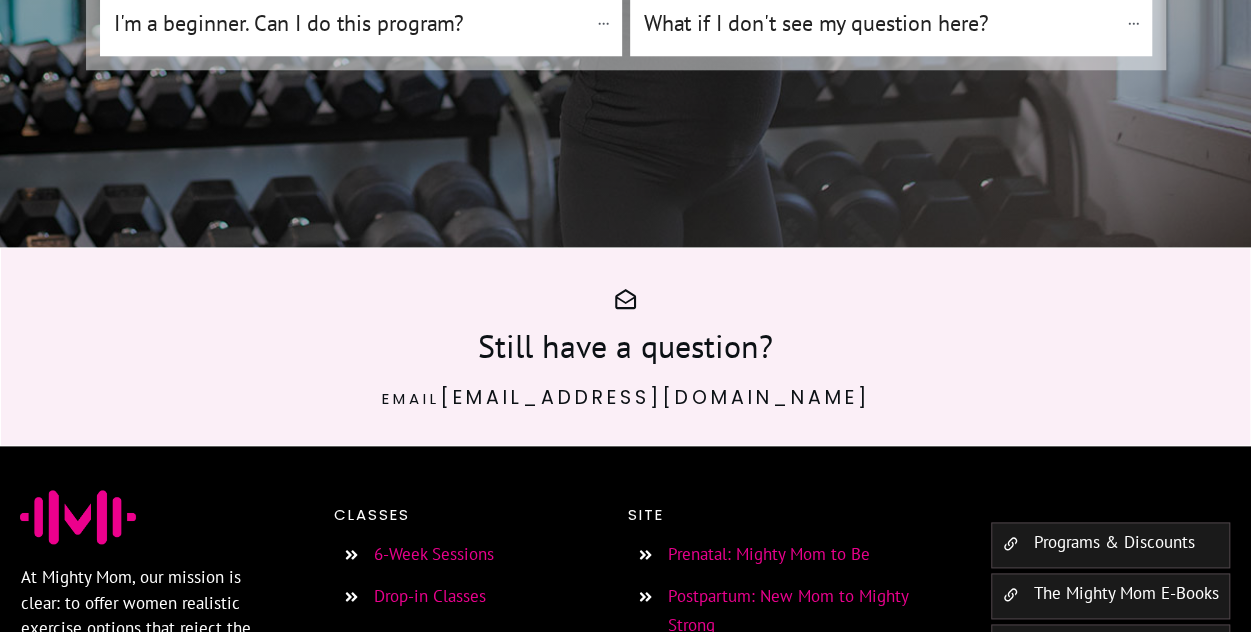 scroll, scrollTop: 16024, scrollLeft: 0, axis: vertical 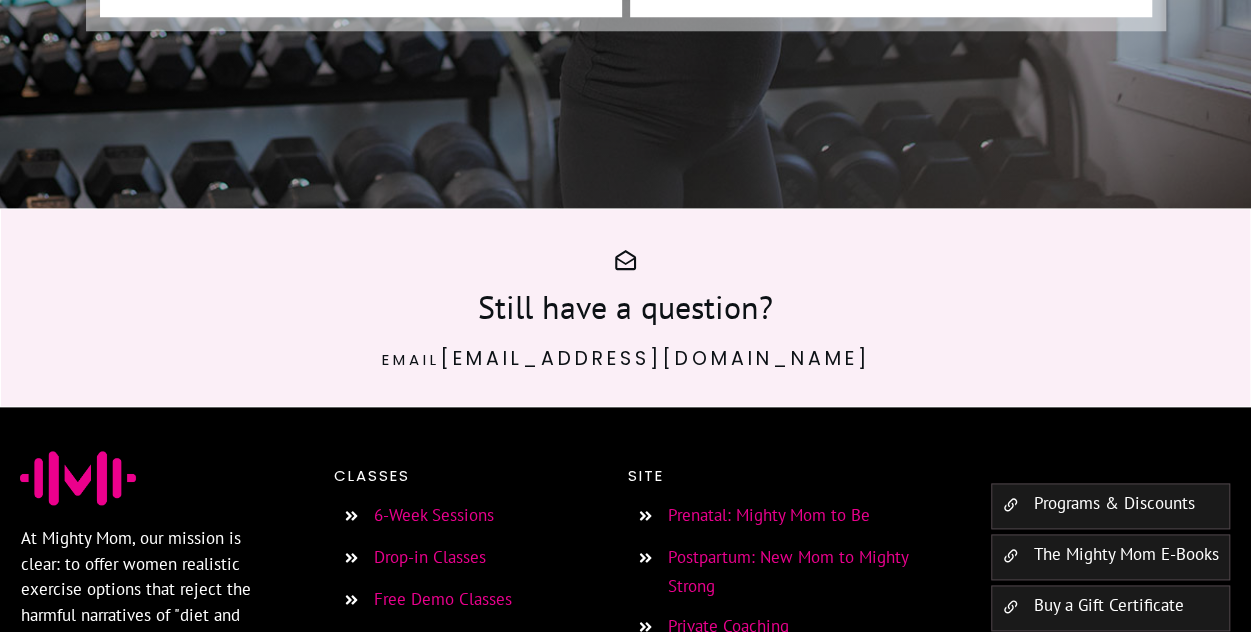 click on "Drop-in Classes" at bounding box center [430, 557] 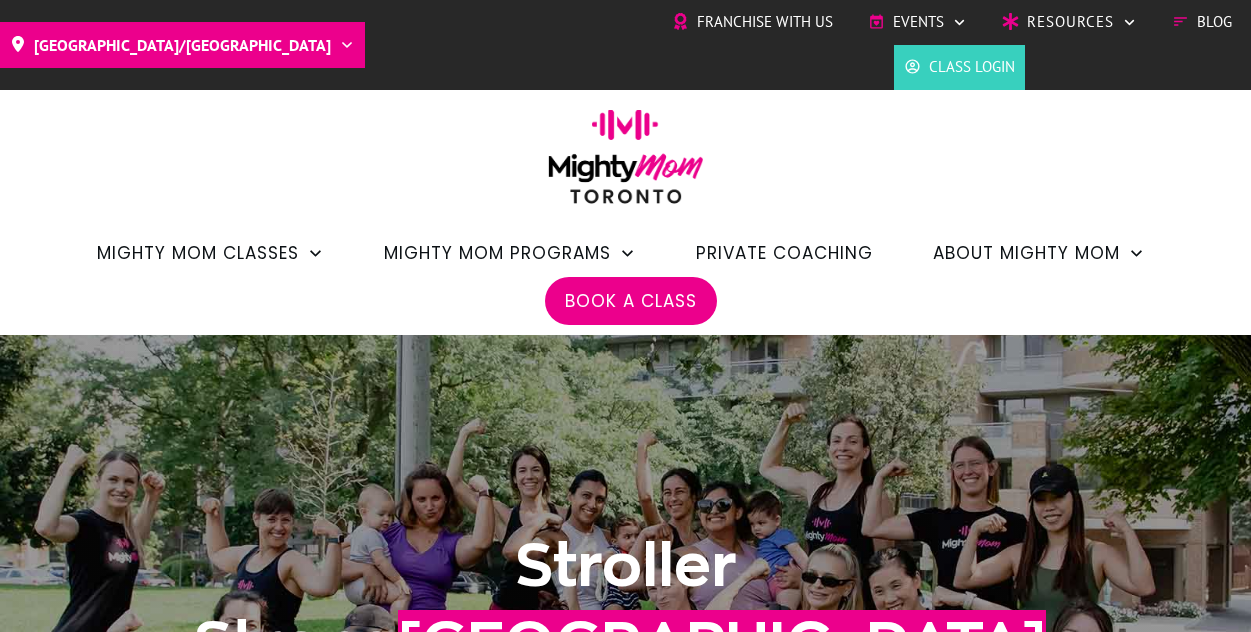 scroll, scrollTop: 0, scrollLeft: 0, axis: both 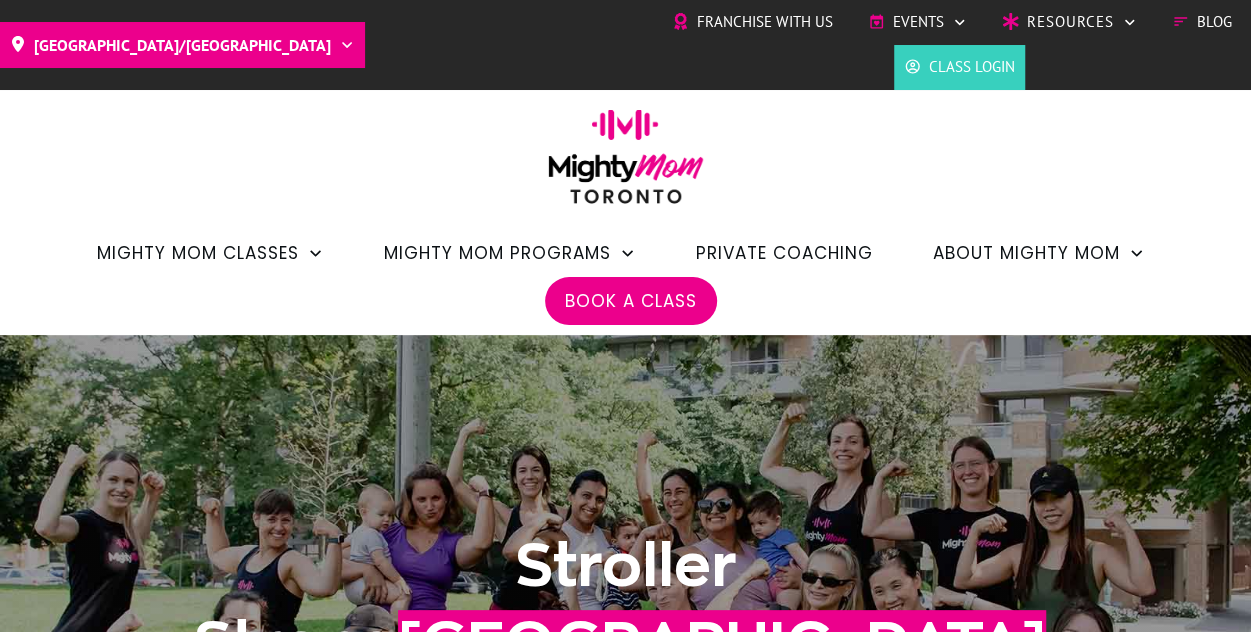 click on "Book a Class" at bounding box center [631, 301] 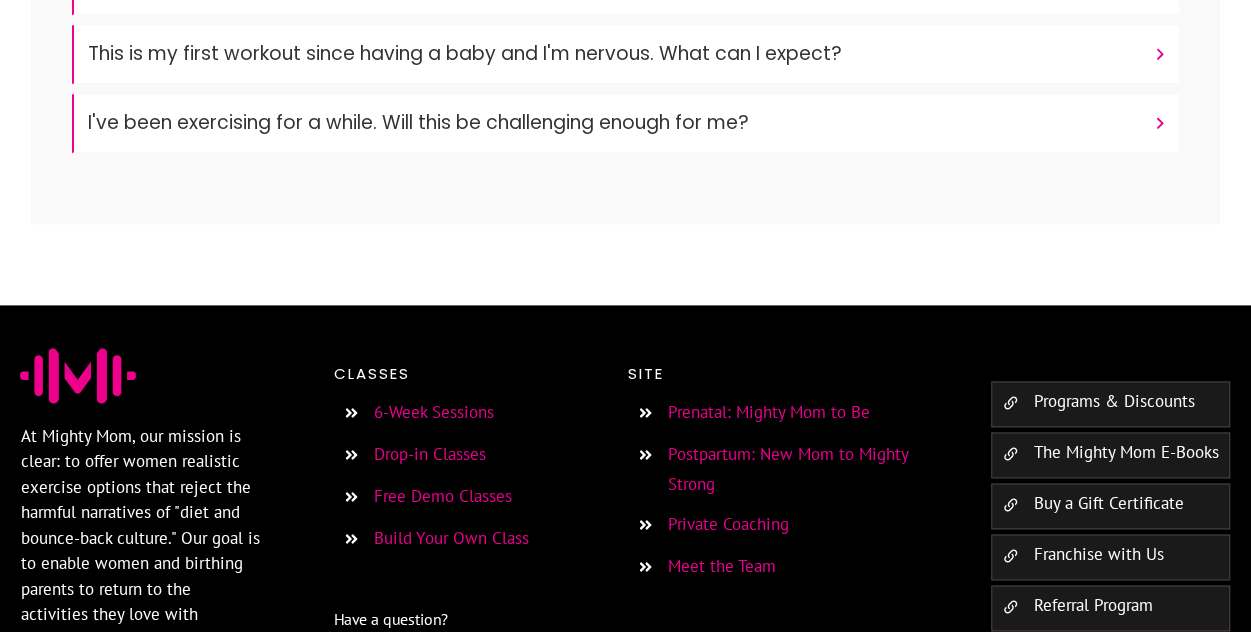 scroll, scrollTop: 1369, scrollLeft: 0, axis: vertical 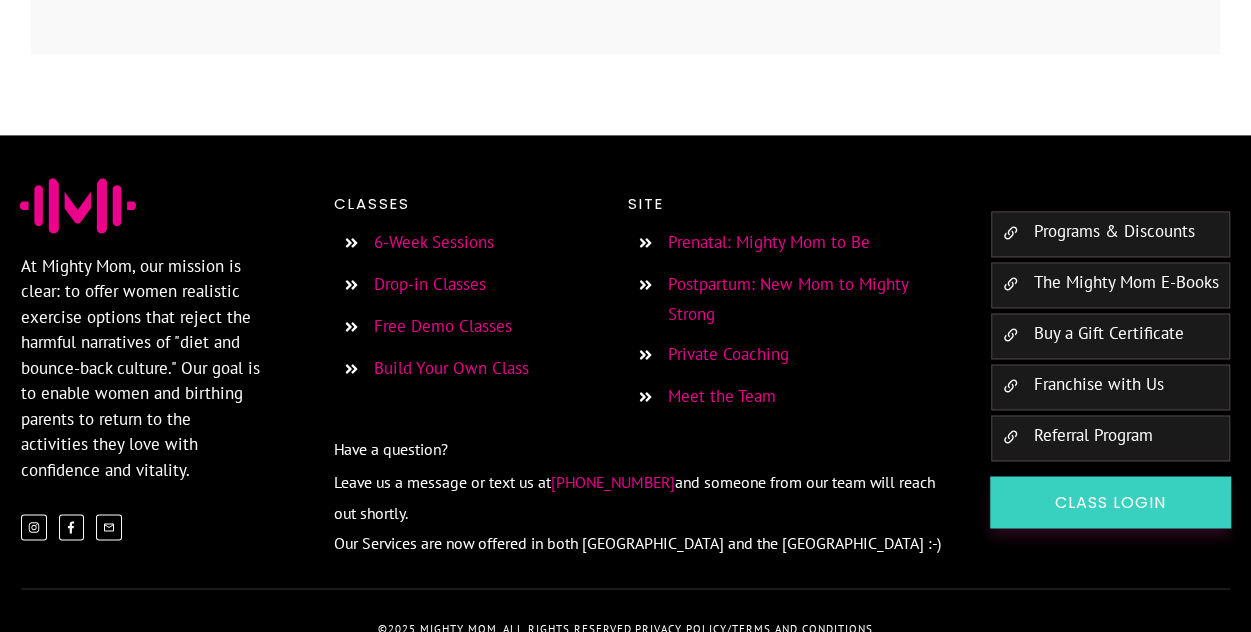 click on "Prenatal: Mighty Mom to Be" at bounding box center (769, 242) 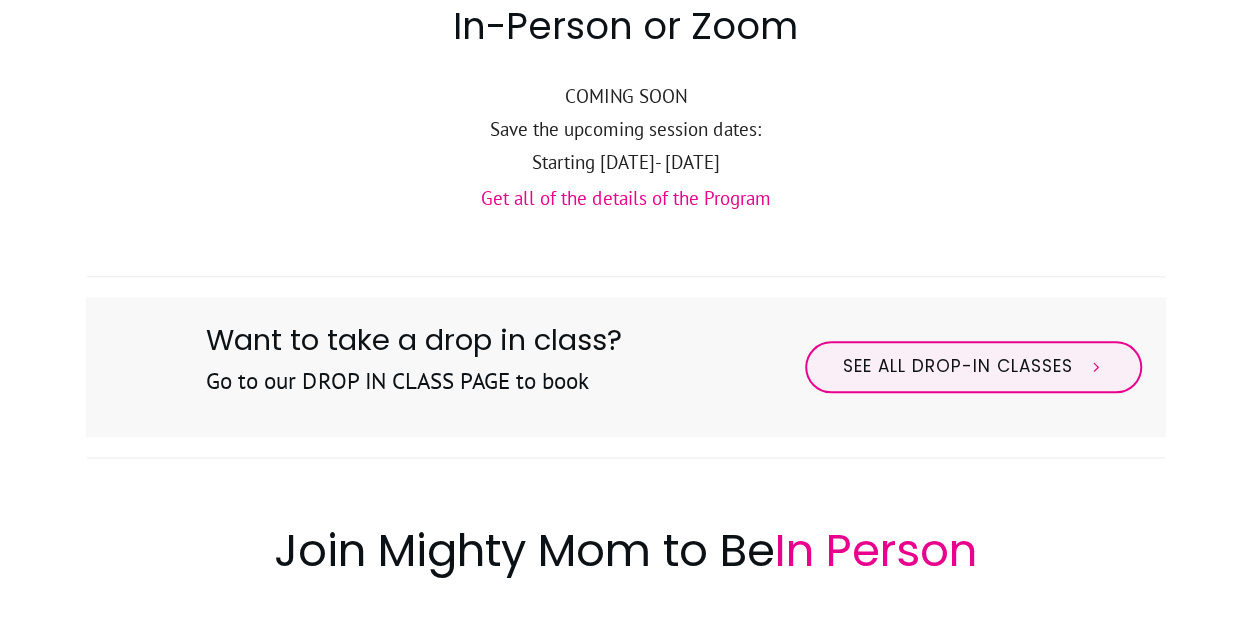 scroll, scrollTop: 963, scrollLeft: 0, axis: vertical 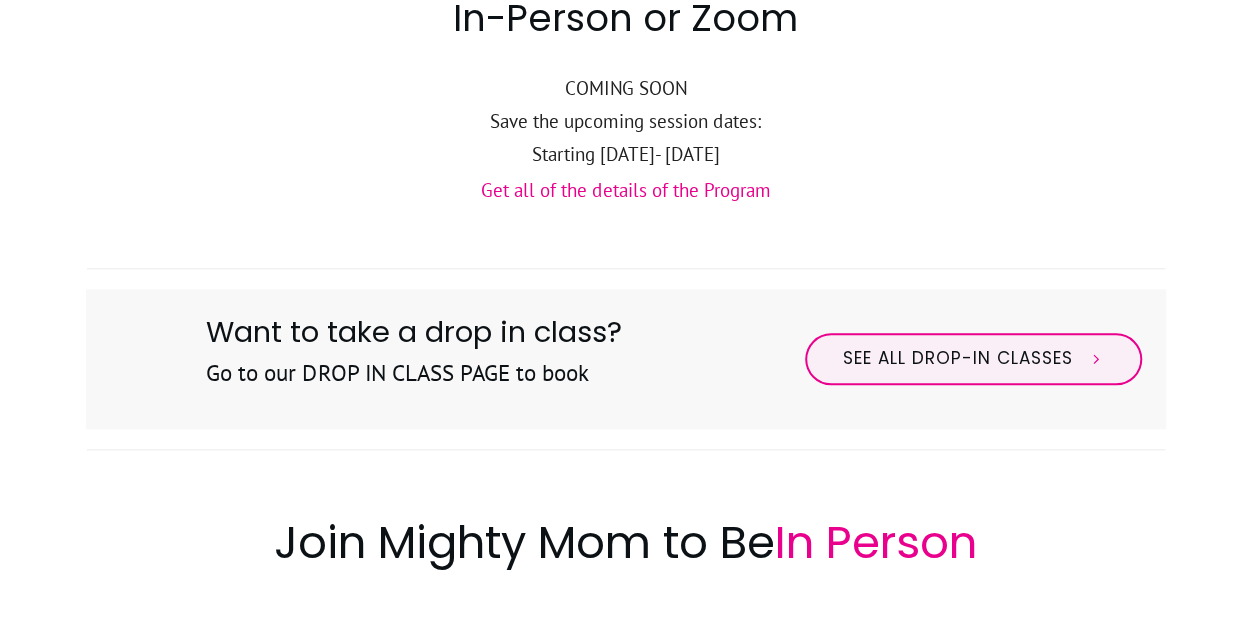 click on "See All Drop-in Classes" at bounding box center [957, 359] 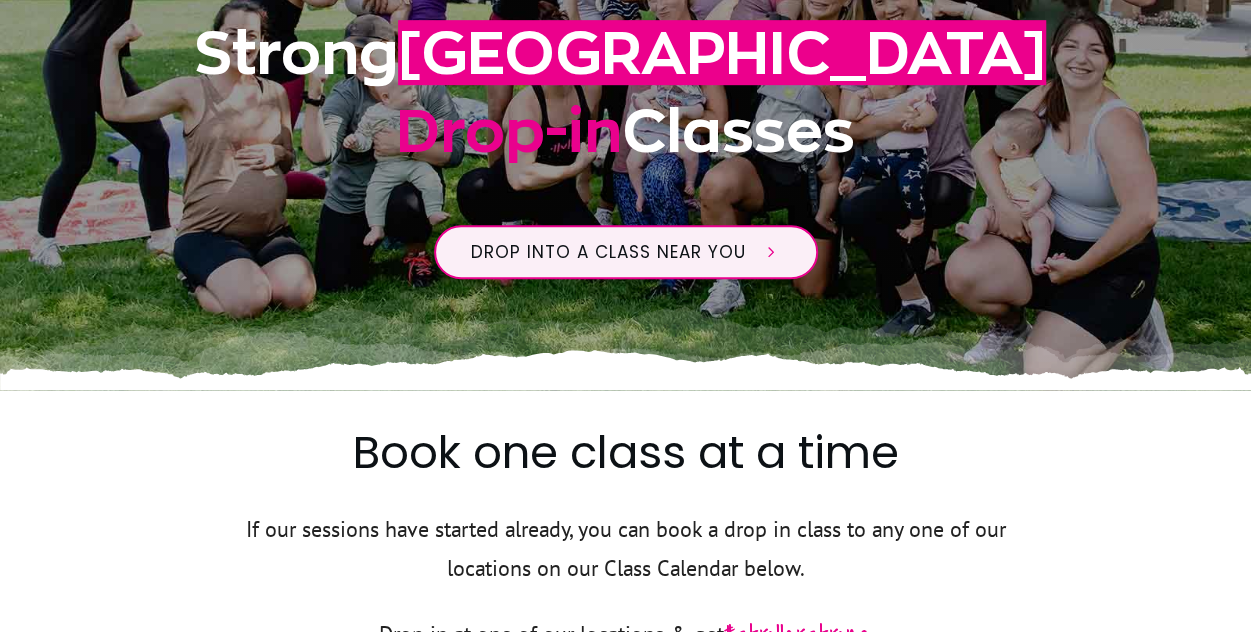 scroll, scrollTop: 592, scrollLeft: 0, axis: vertical 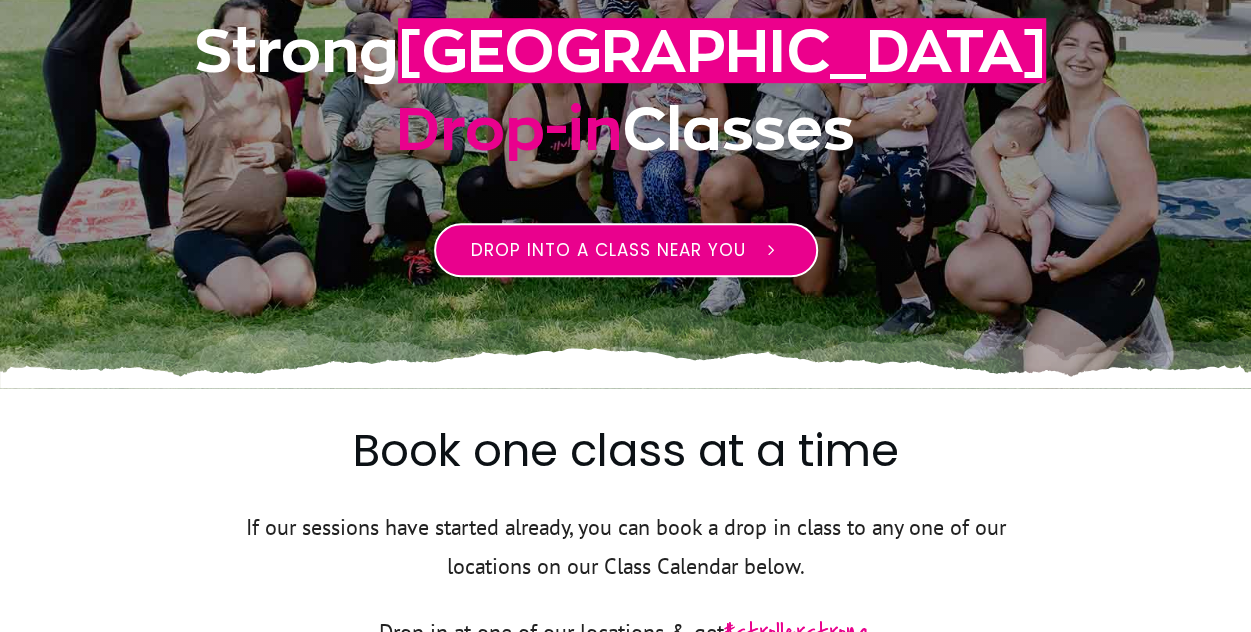 click on "Drop into a class near you" at bounding box center (608, 250) 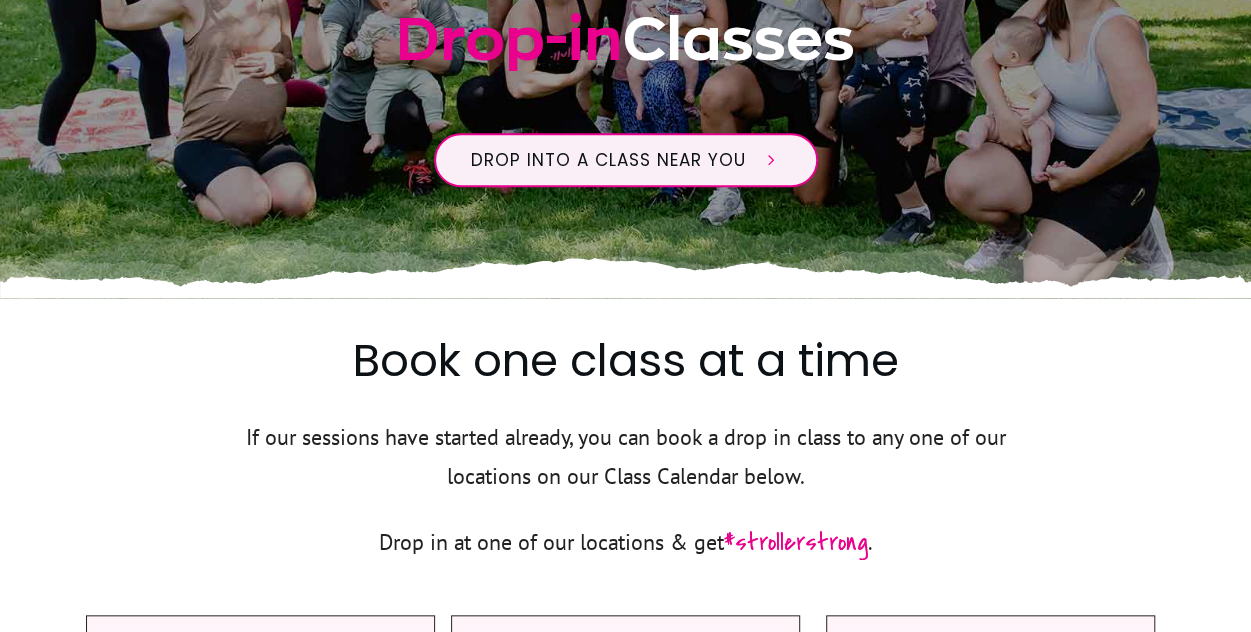 scroll, scrollTop: 683, scrollLeft: 0, axis: vertical 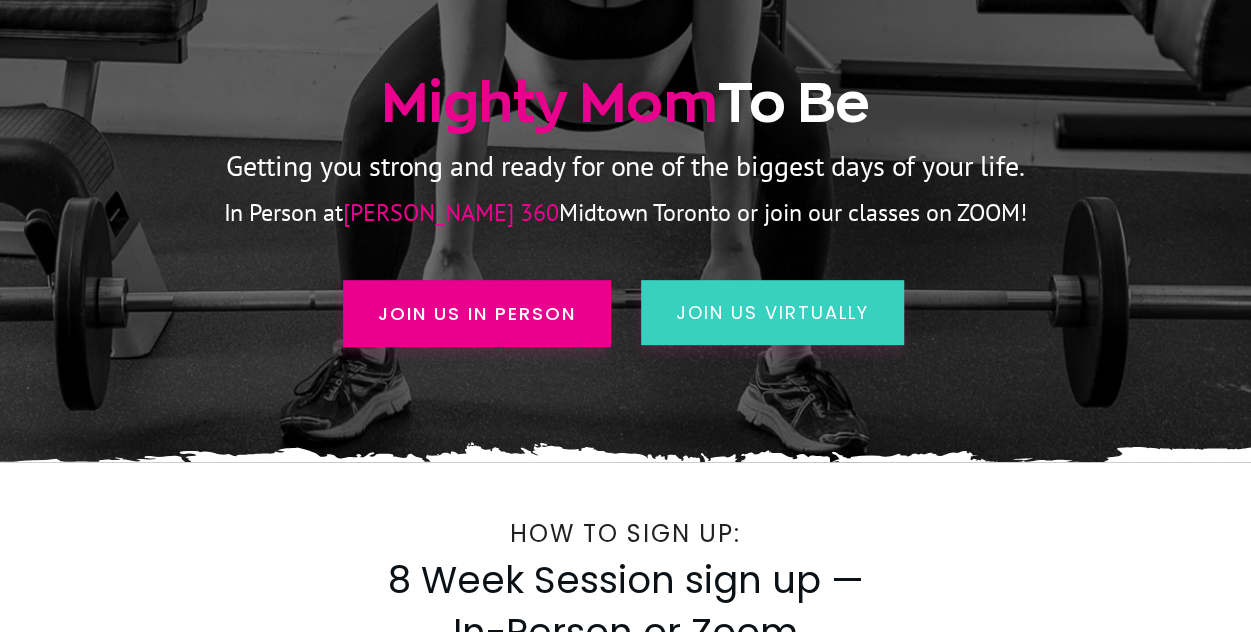 click on "Join us in person" at bounding box center [477, 313] 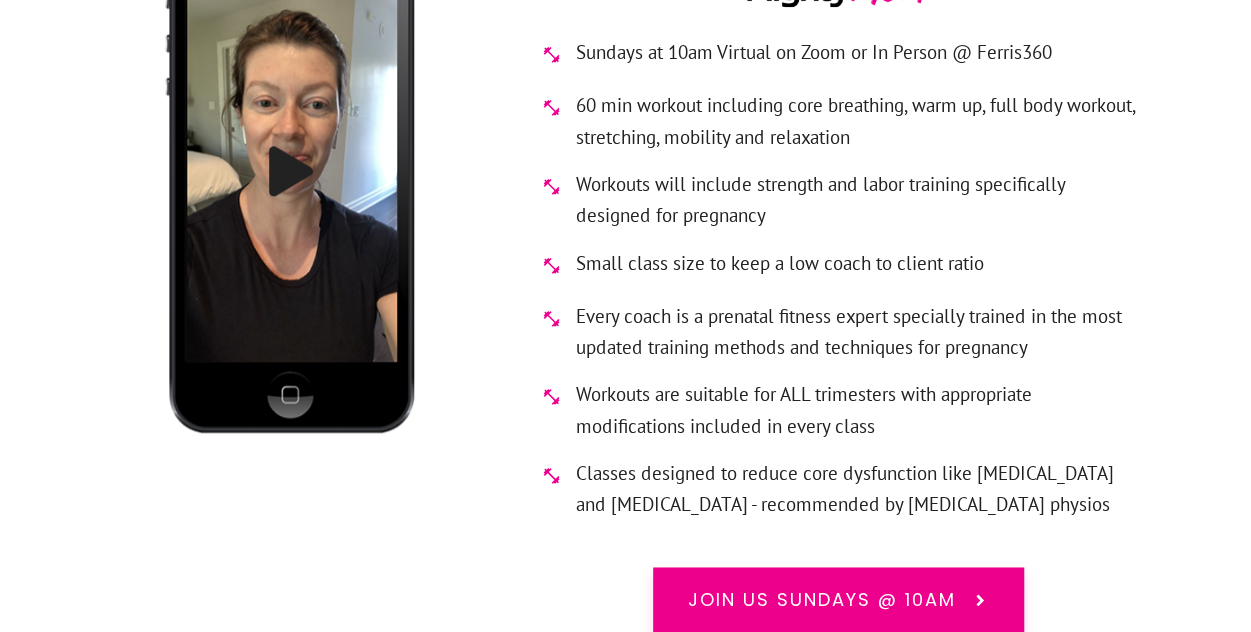 scroll, scrollTop: 12485, scrollLeft: 0, axis: vertical 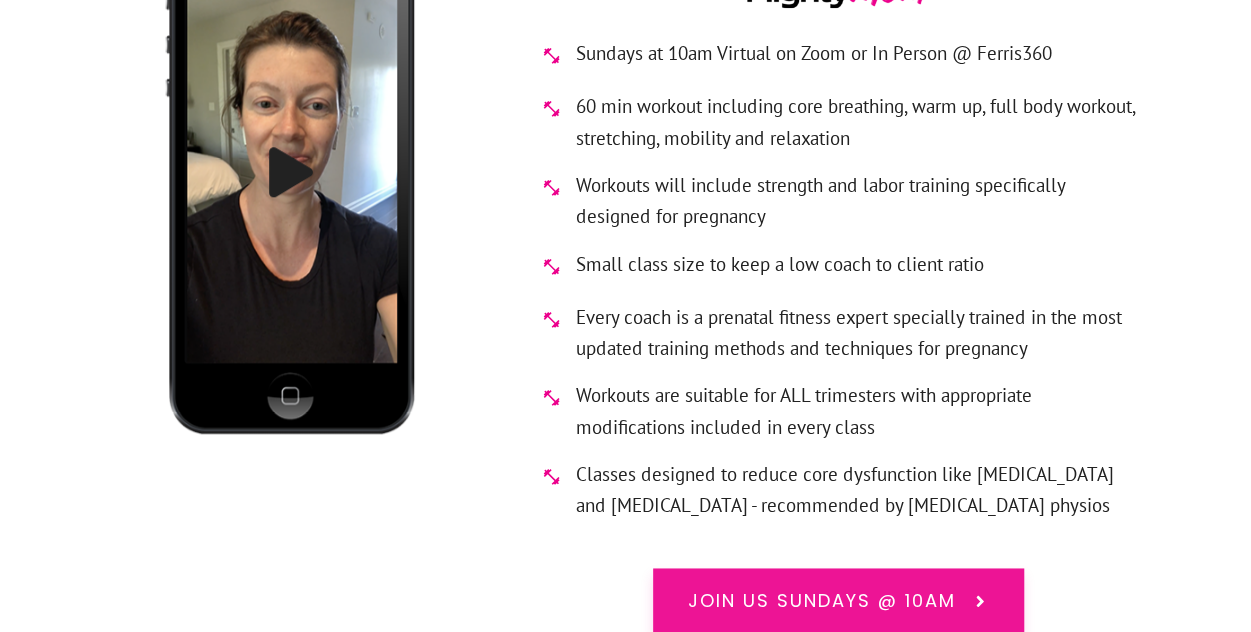 click on "Join us Sundays @ 10am" at bounding box center (822, 601) 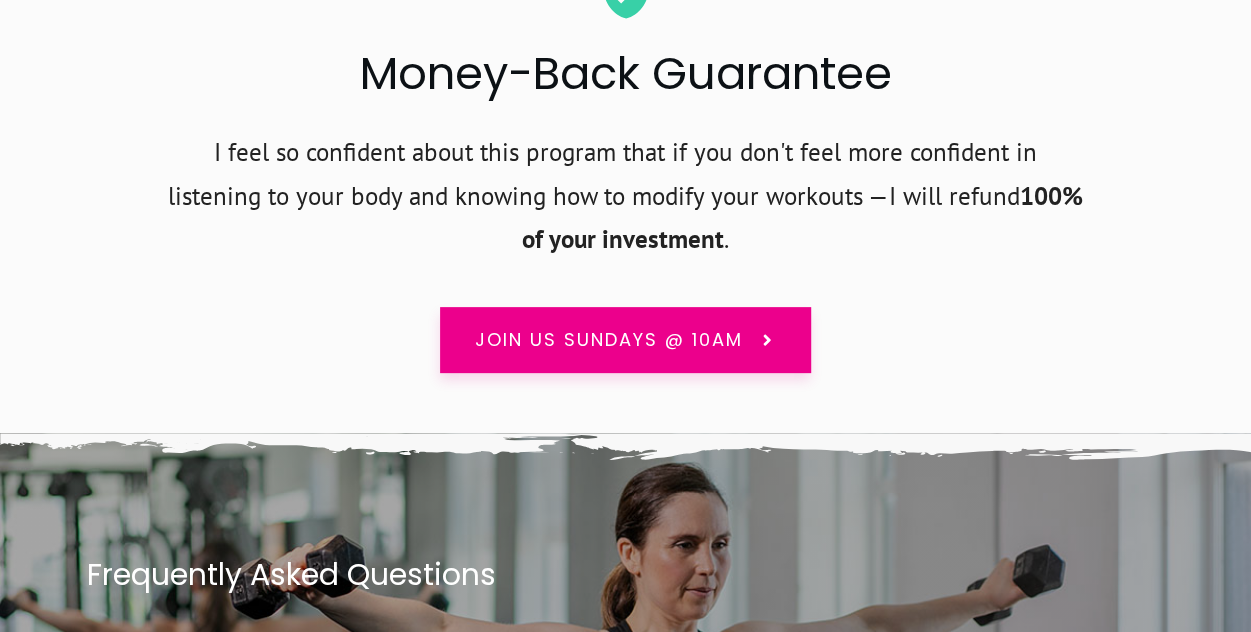 scroll, scrollTop: 15180, scrollLeft: 0, axis: vertical 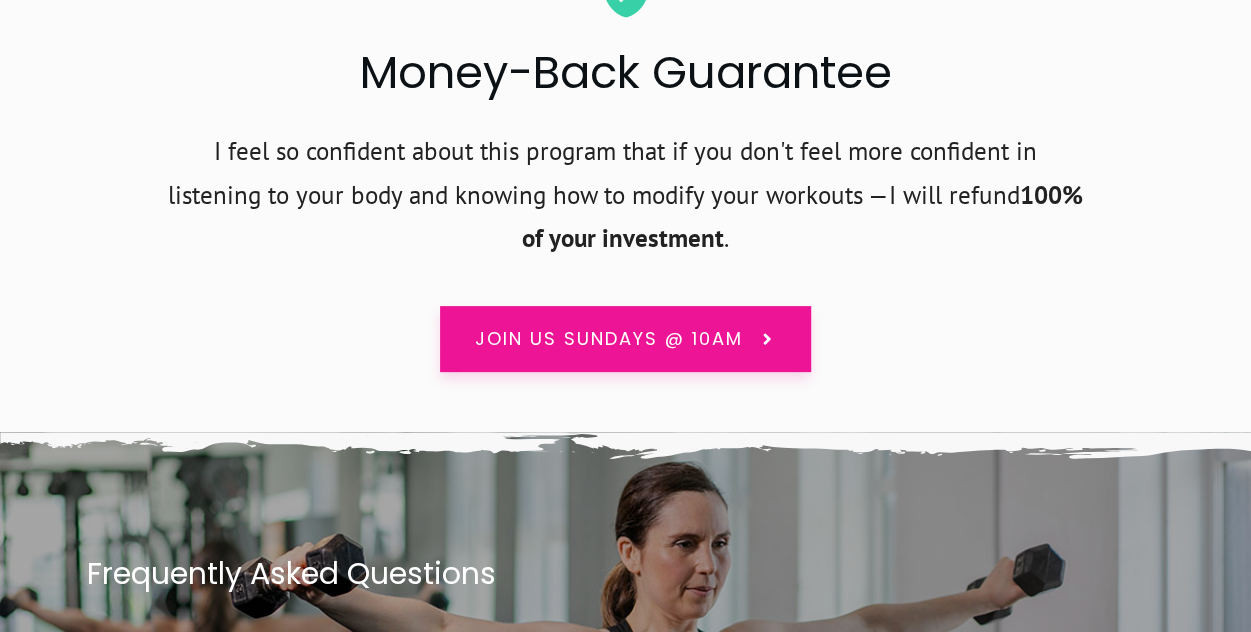 click on "Join us Sundays @ 10am" at bounding box center [609, 339] 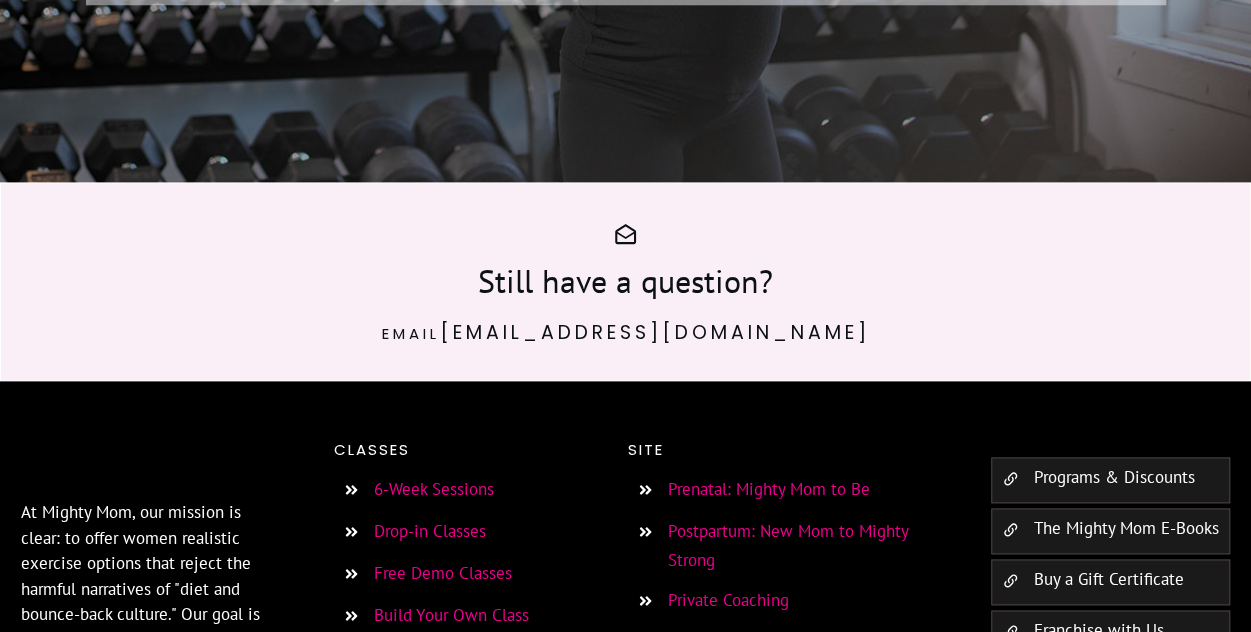 scroll, scrollTop: 16202, scrollLeft: 0, axis: vertical 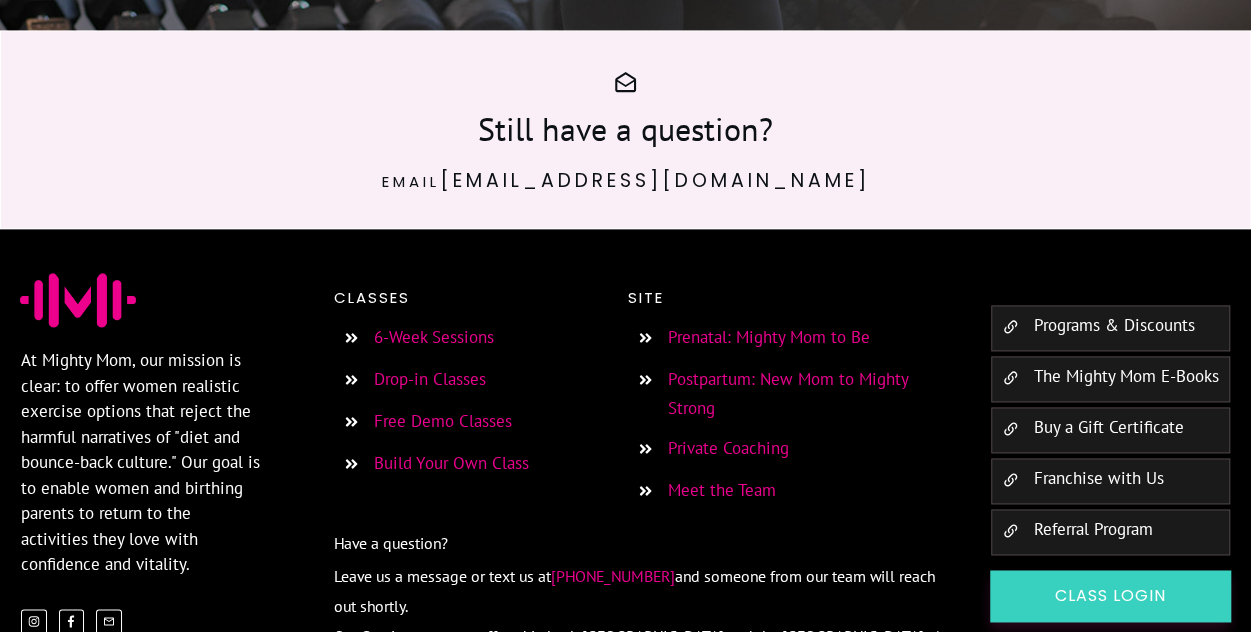 click on "Drop-in Classes" at bounding box center (430, 379) 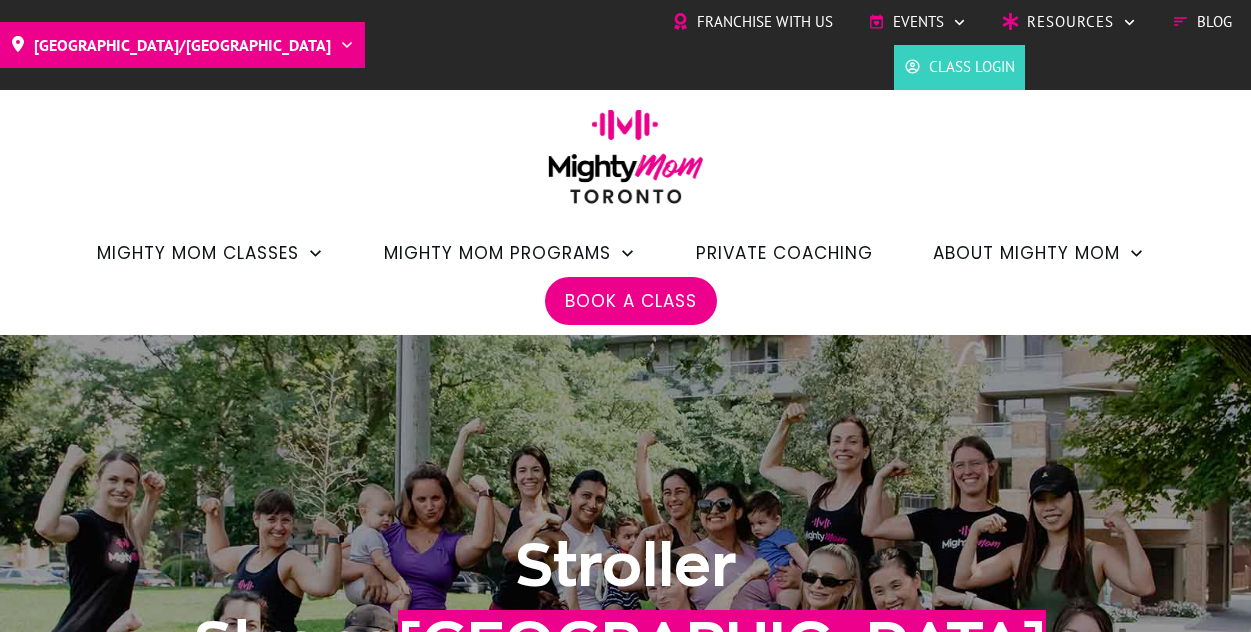 scroll, scrollTop: 0, scrollLeft: 0, axis: both 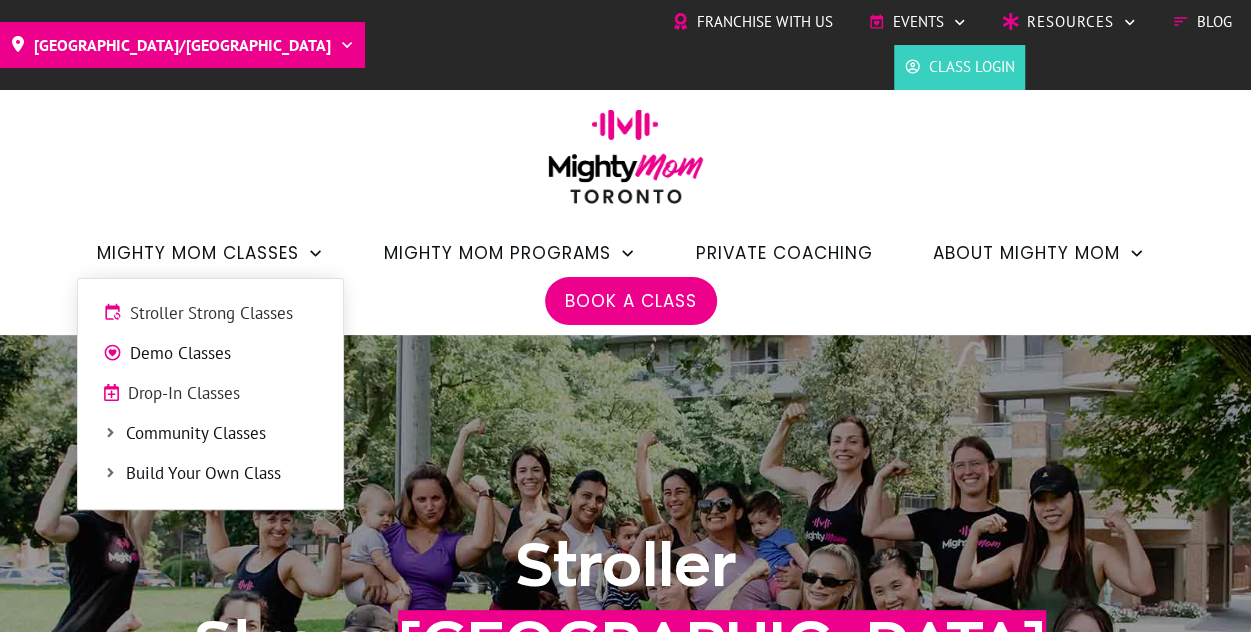 click on "Drop-In Classes" at bounding box center [223, 394] 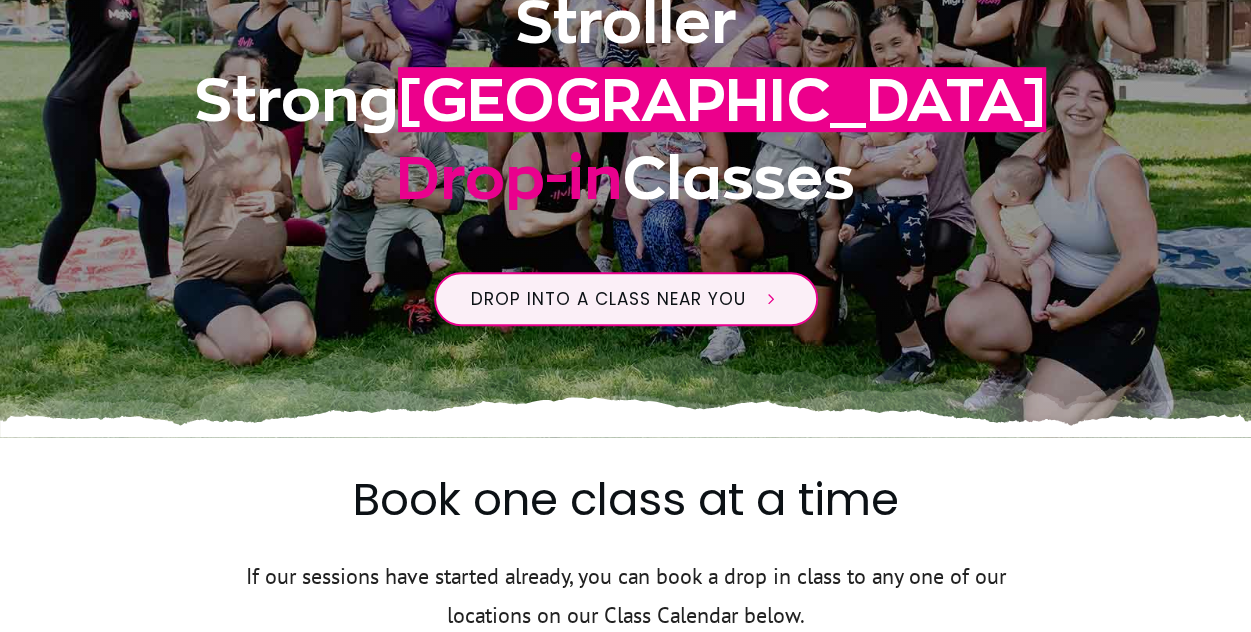 scroll, scrollTop: 544, scrollLeft: 0, axis: vertical 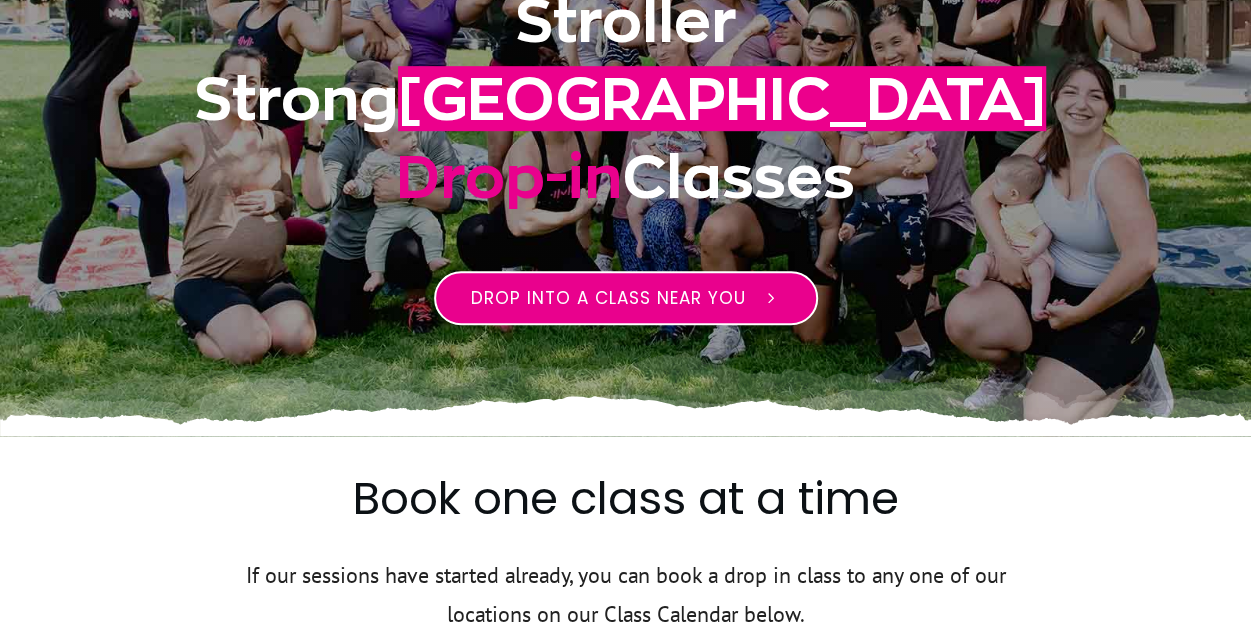 click on "Drop into a class near you" at bounding box center [608, 298] 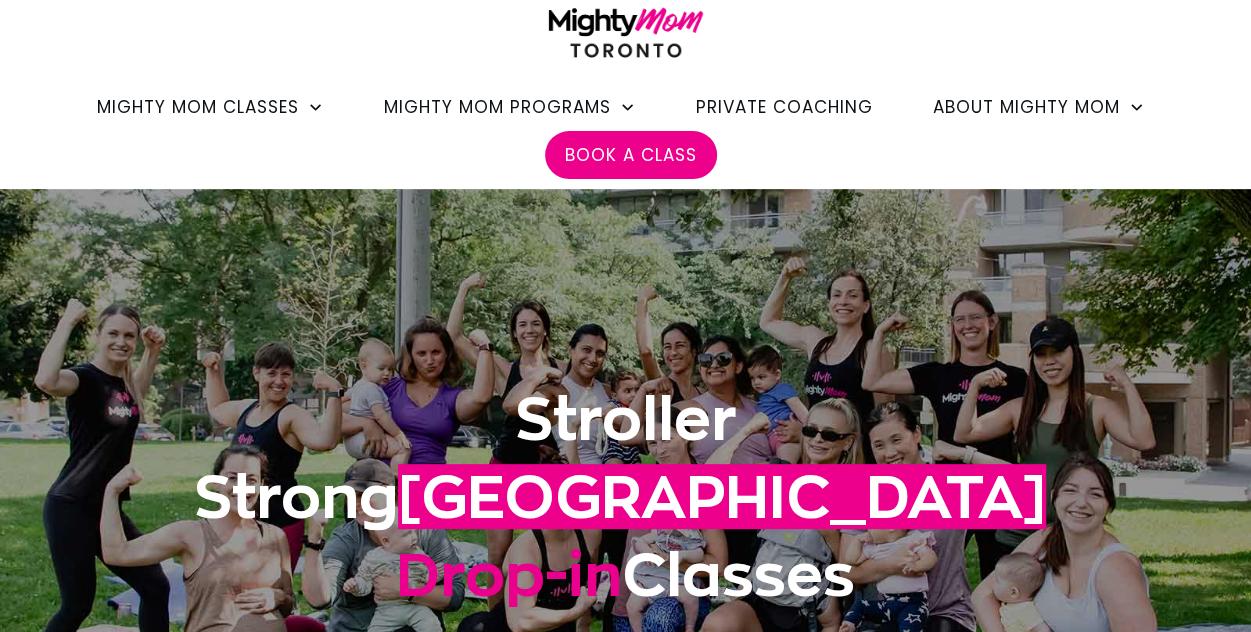 scroll, scrollTop: 0, scrollLeft: 0, axis: both 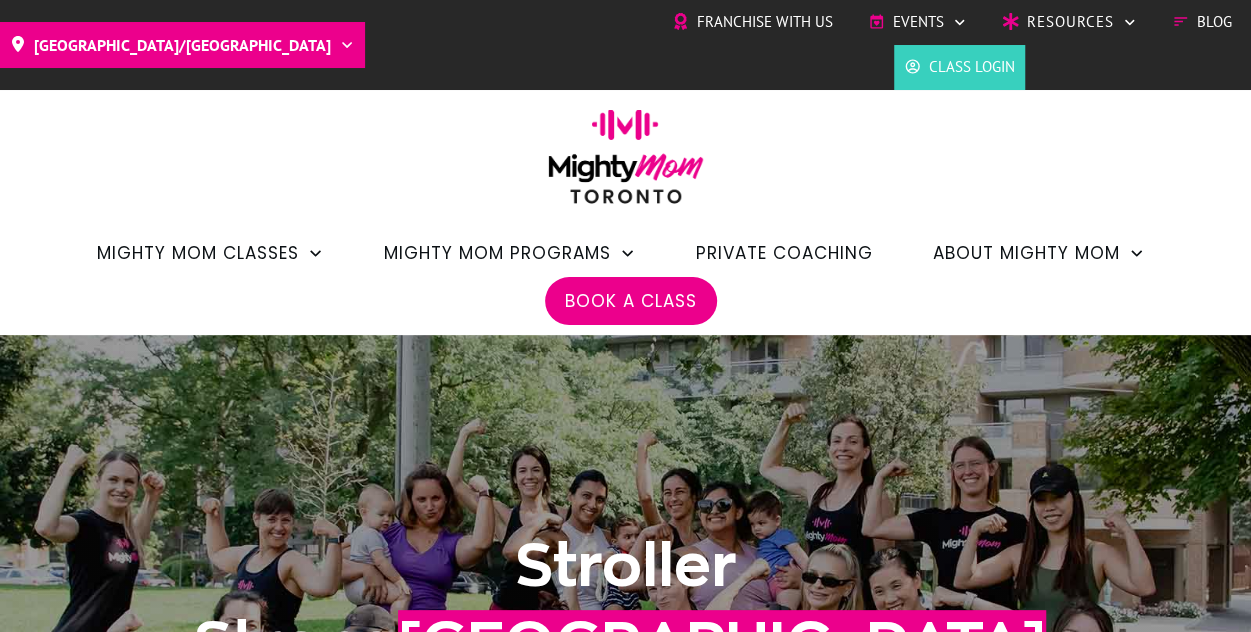 click on "Private Coaching" at bounding box center (784, 253) 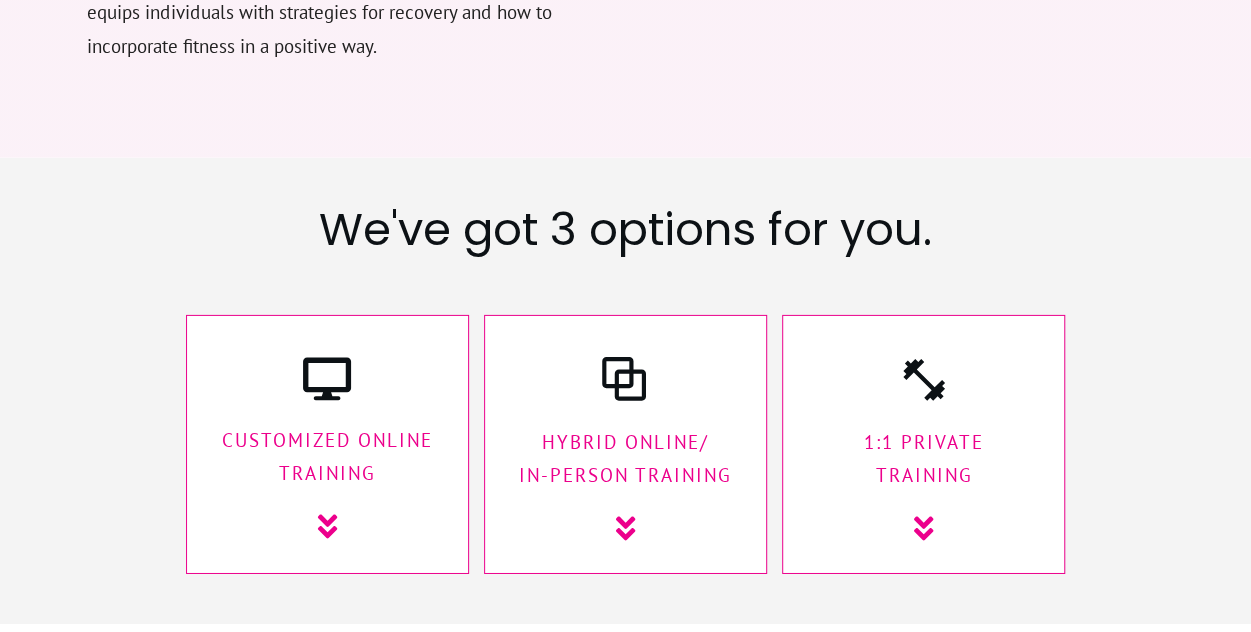 scroll, scrollTop: 3066, scrollLeft: 0, axis: vertical 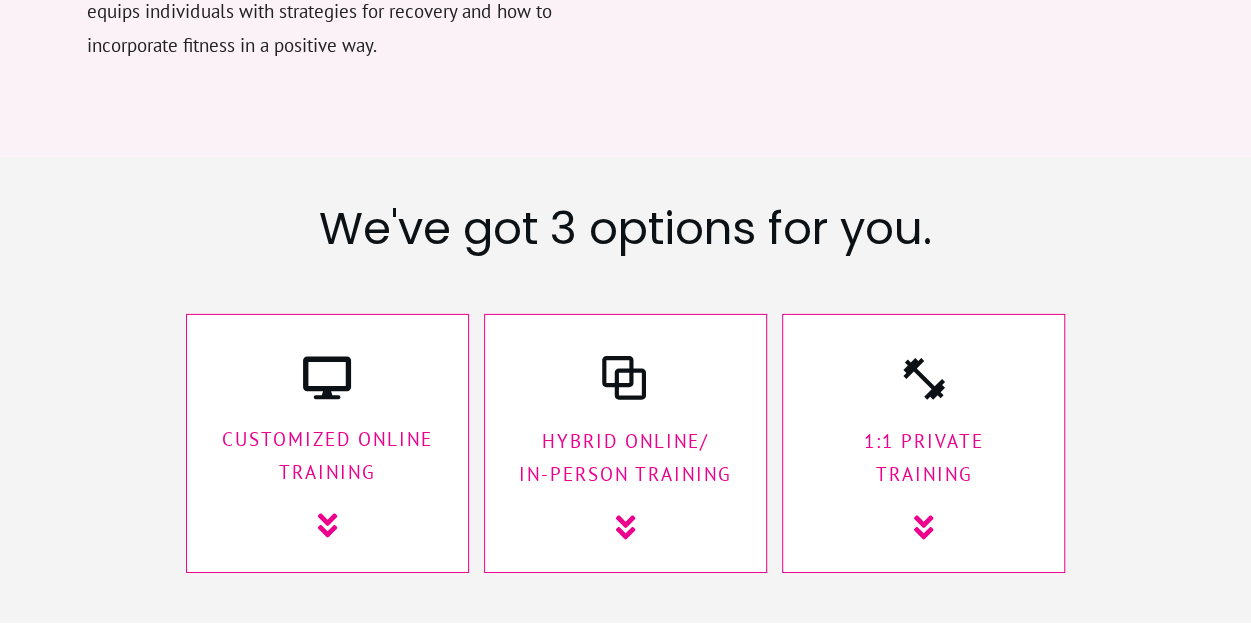 click on "1:1 Private  Training" at bounding box center (923, 458) 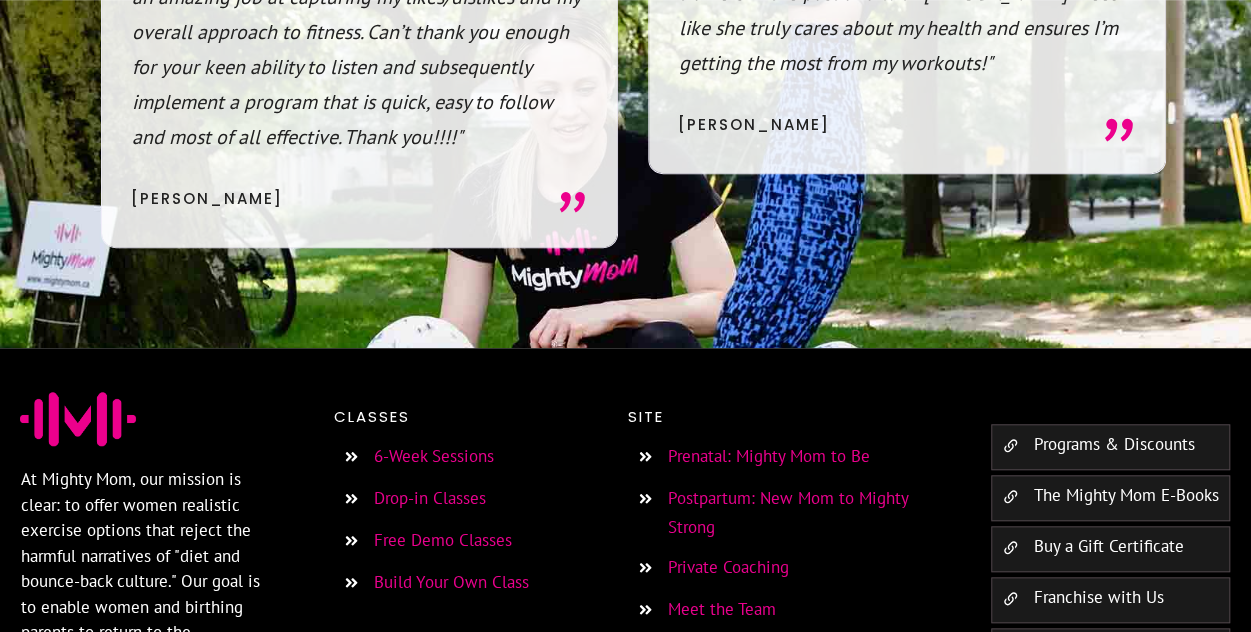 scroll, scrollTop: 15712, scrollLeft: 0, axis: vertical 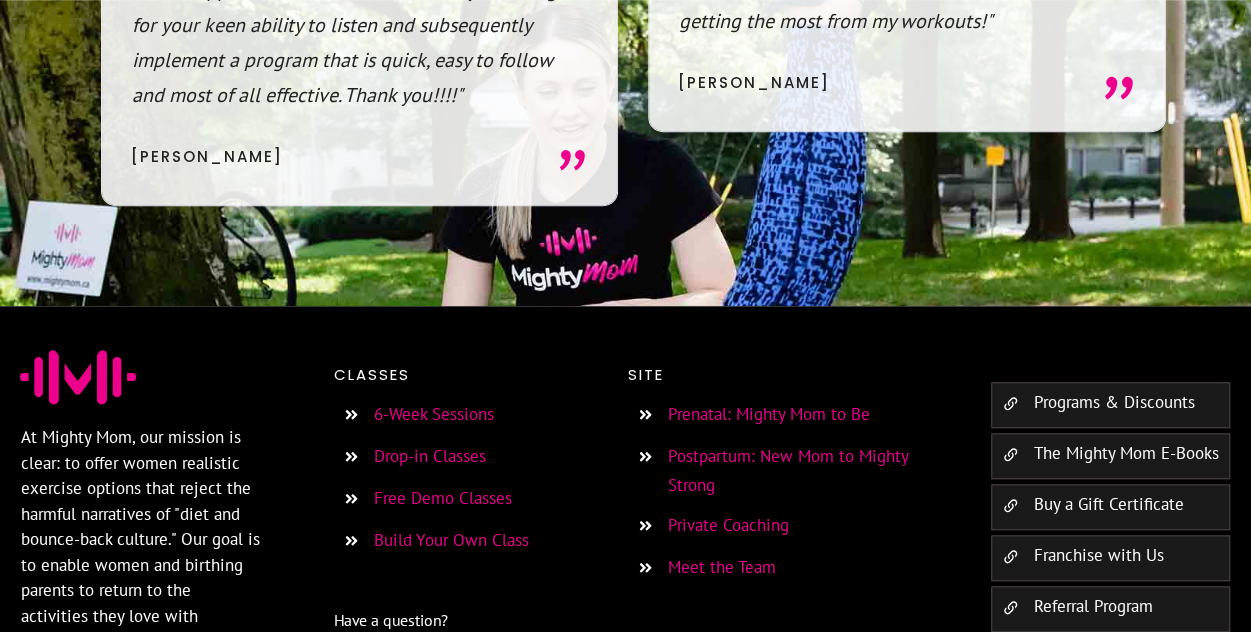 click on "6-Week Sessions" at bounding box center (434, 414) 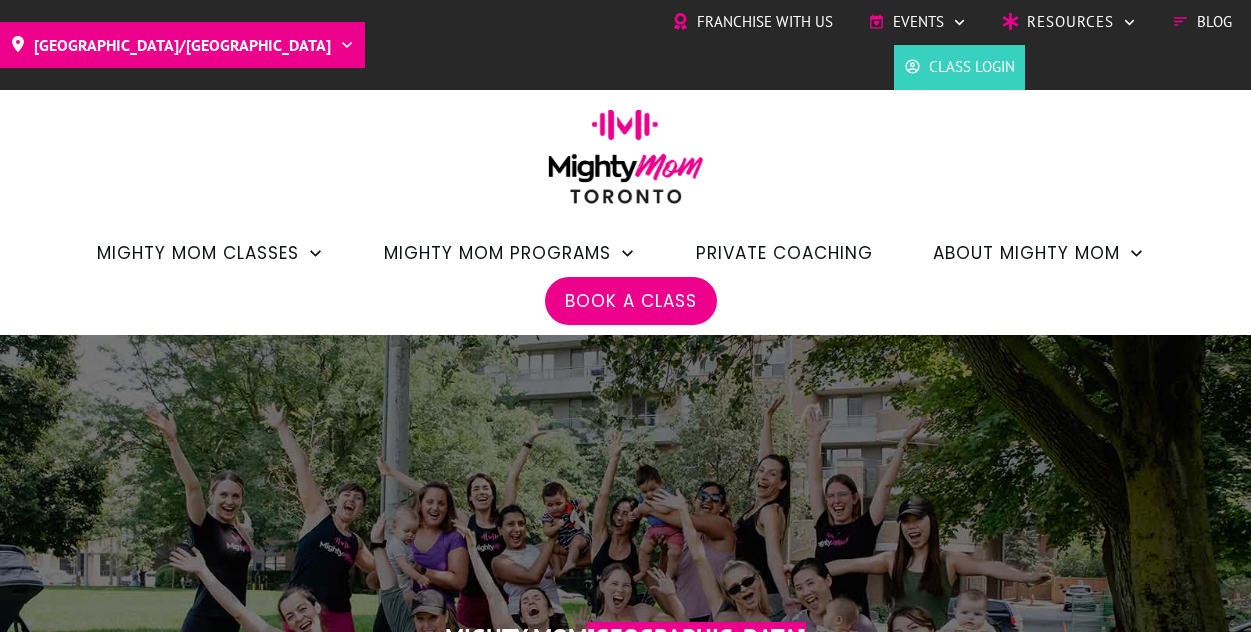 scroll, scrollTop: 0, scrollLeft: 0, axis: both 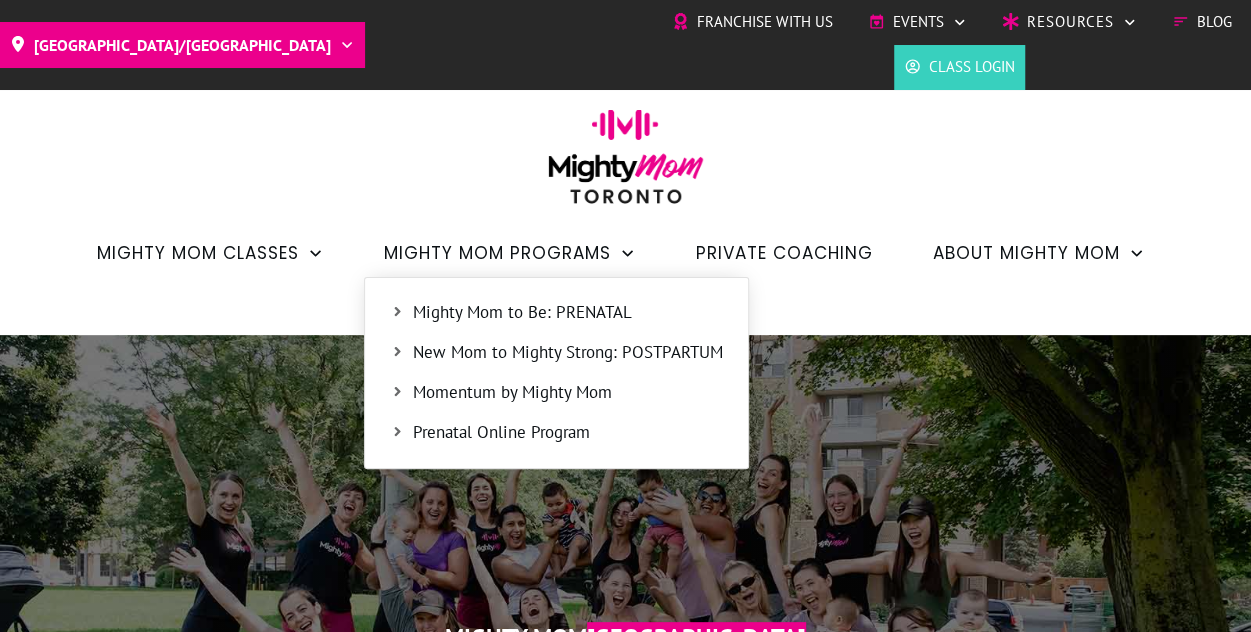 click on "Mighty Mom to Be: PRENATAL" at bounding box center (568, 313) 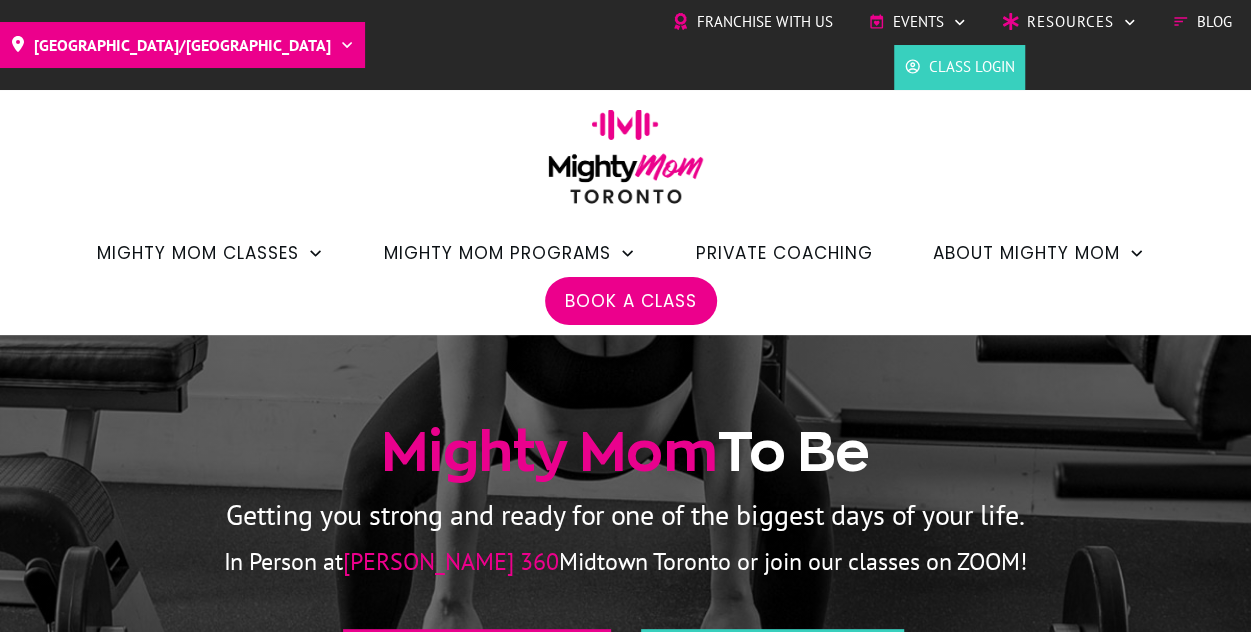 scroll, scrollTop: 314, scrollLeft: 0, axis: vertical 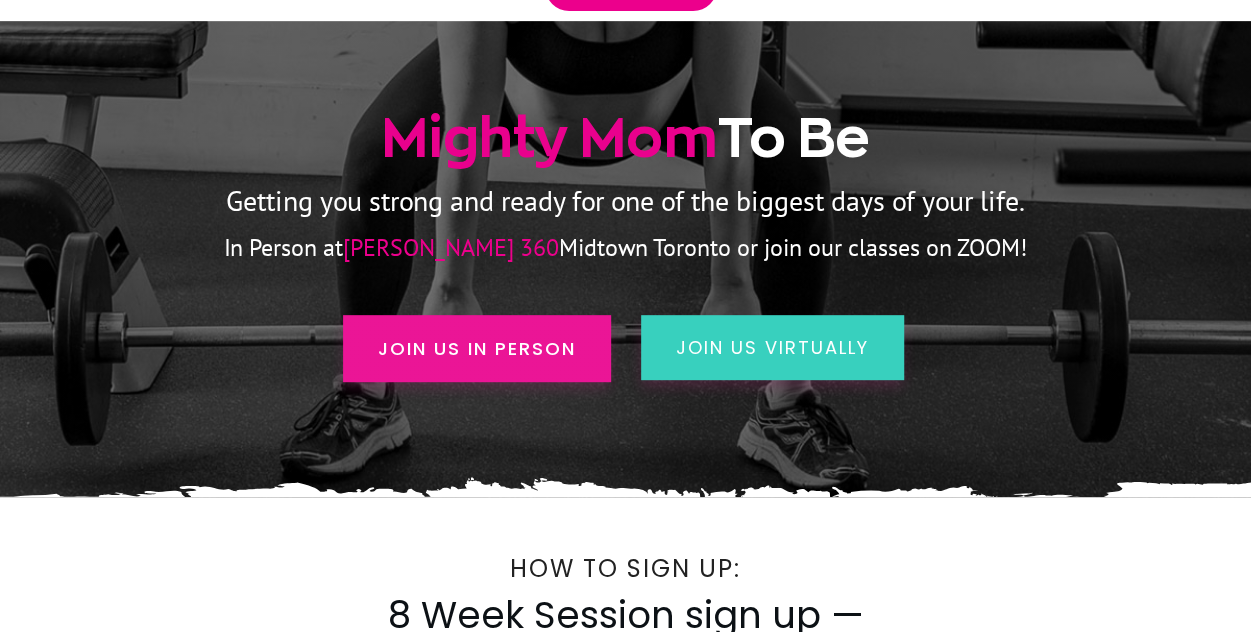 click on "Join us in person" at bounding box center [477, 348] 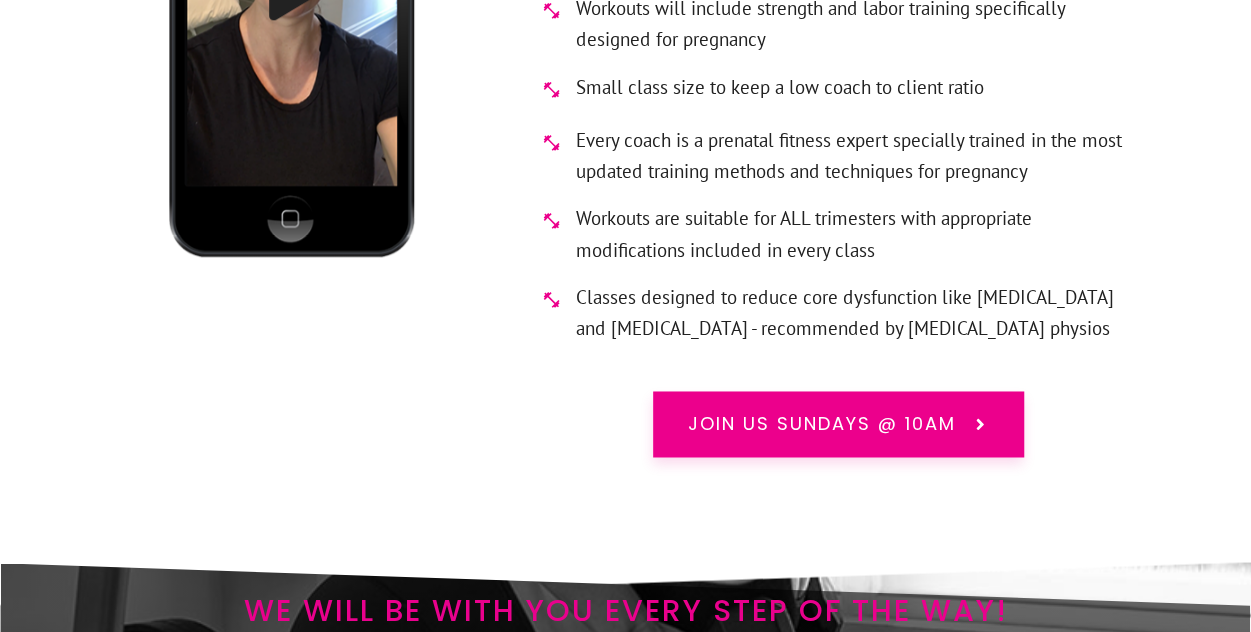 scroll, scrollTop: 12640, scrollLeft: 0, axis: vertical 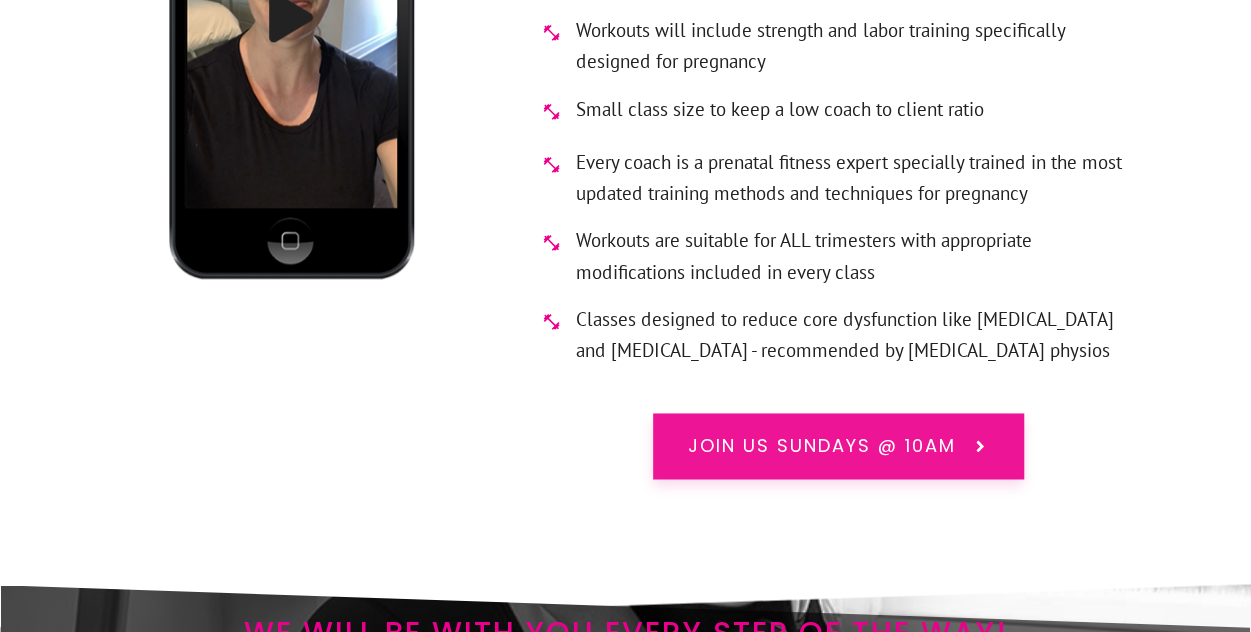 click on "Join us Sundays @ 10am" at bounding box center (822, 446) 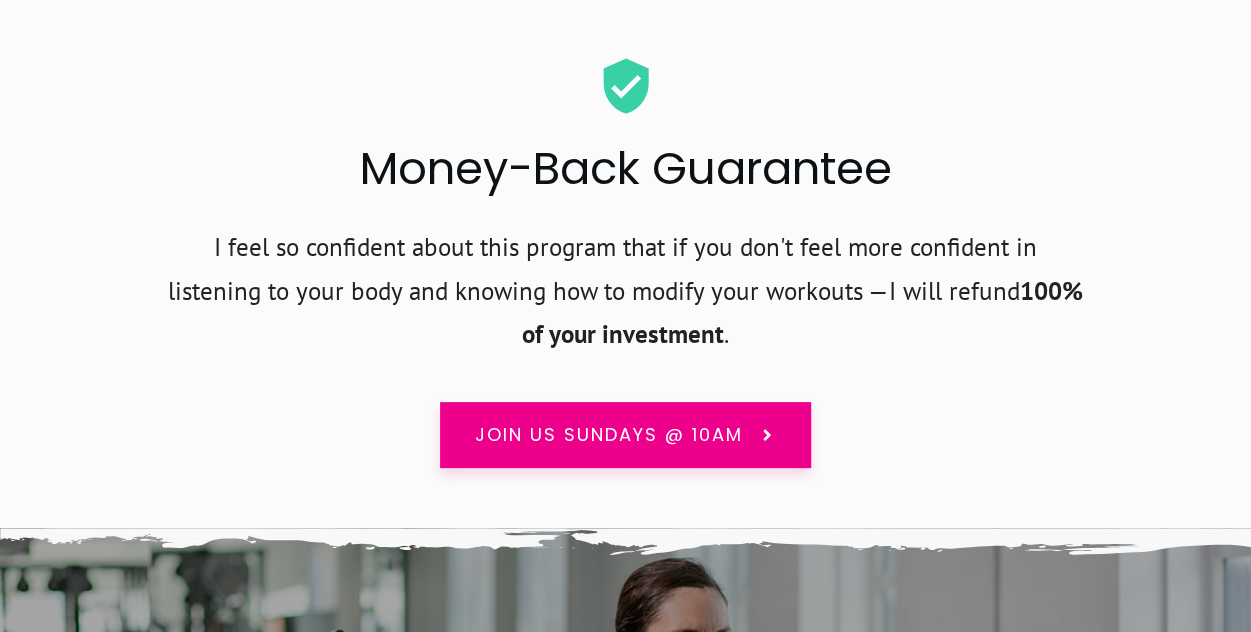 scroll, scrollTop: 15086, scrollLeft: 0, axis: vertical 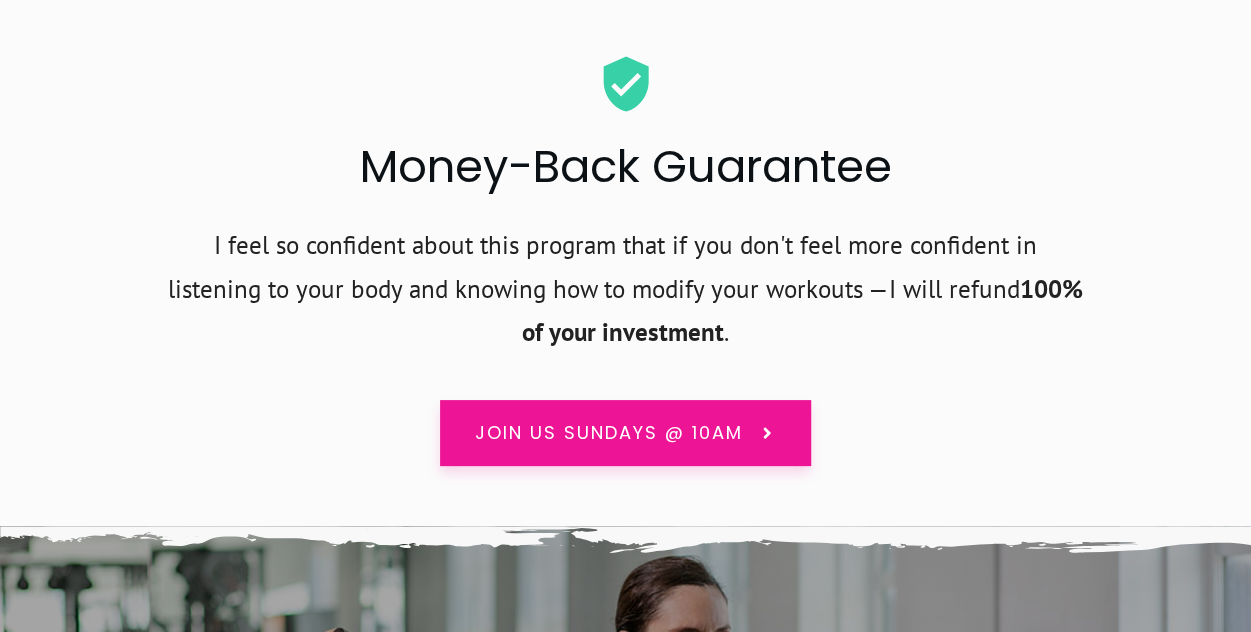 click on "Join us Sundays @ 10am" at bounding box center (609, 433) 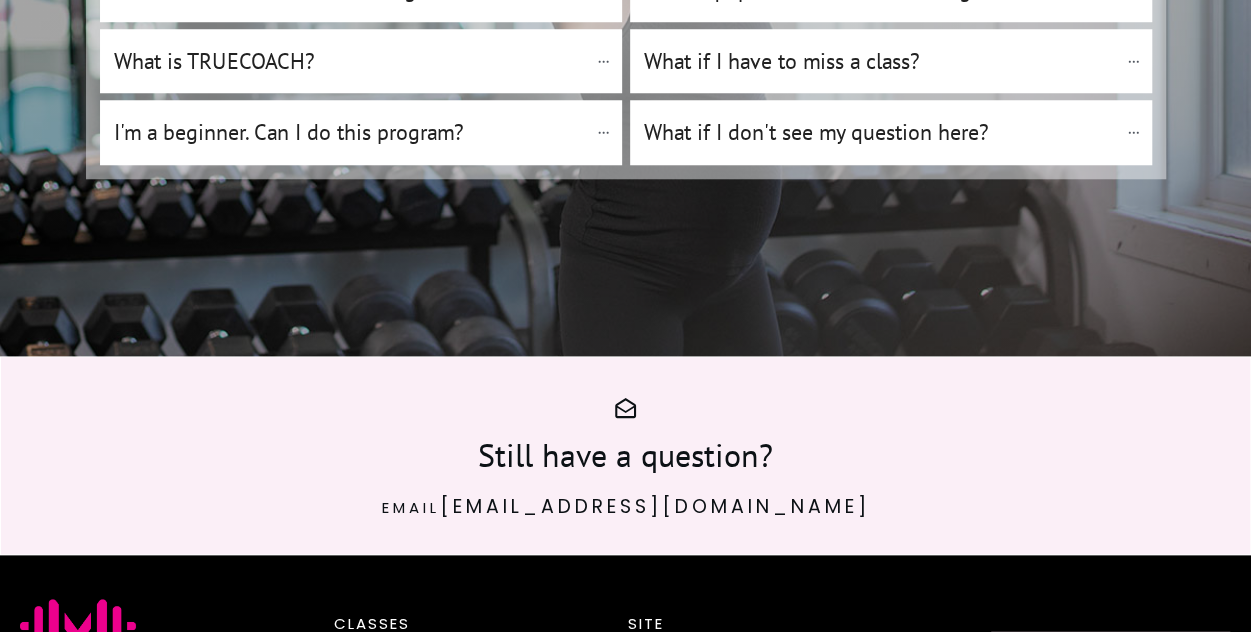 scroll, scrollTop: 16202, scrollLeft: 0, axis: vertical 